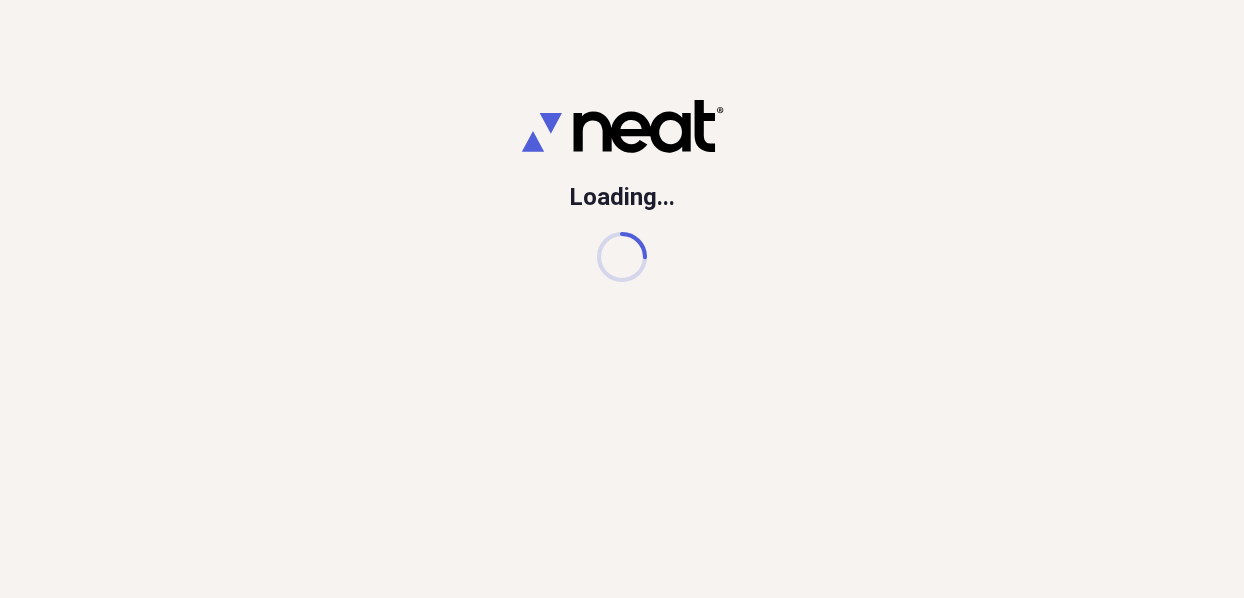 scroll, scrollTop: 0, scrollLeft: 0, axis: both 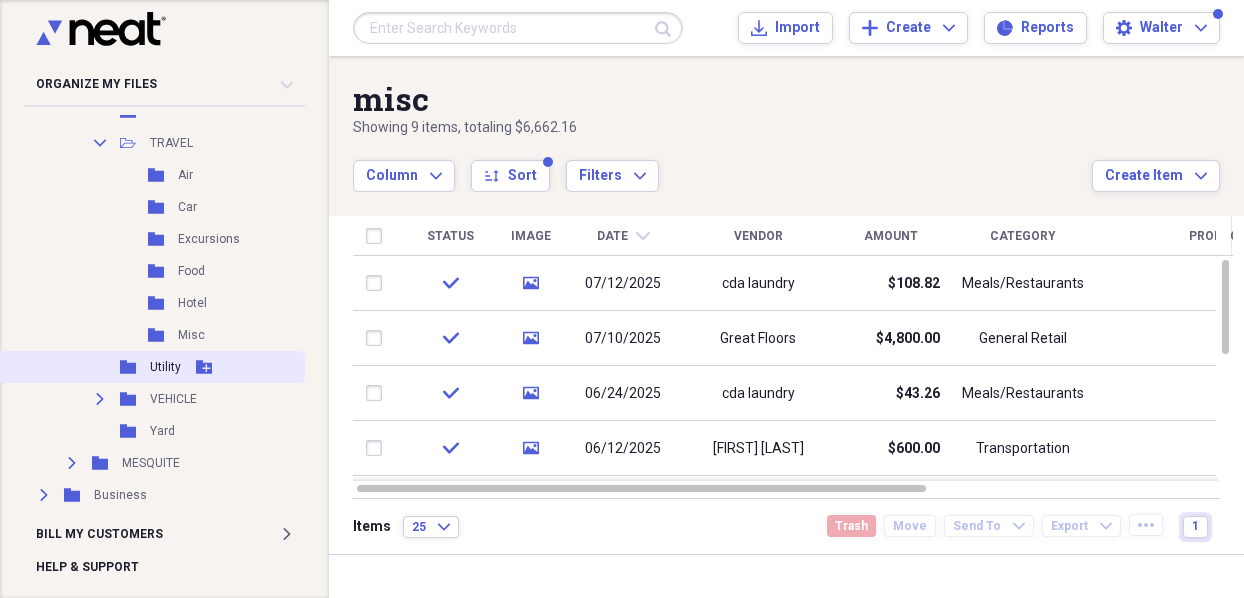 click on "Utility" at bounding box center [165, 367] 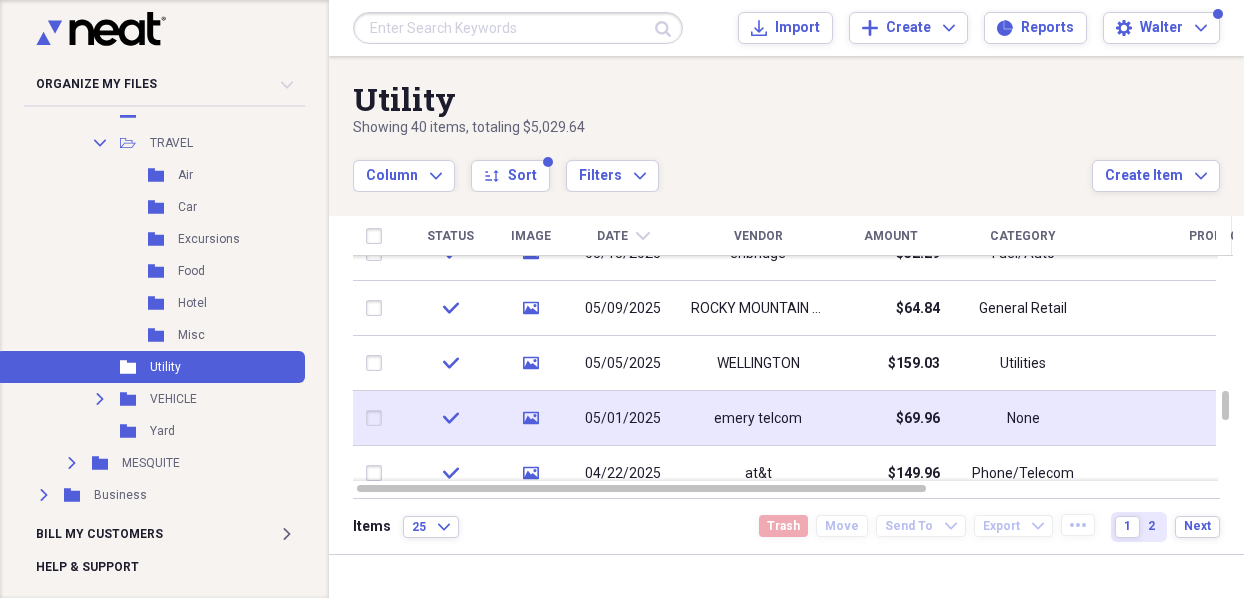 click on "emery telcom" at bounding box center (758, 419) 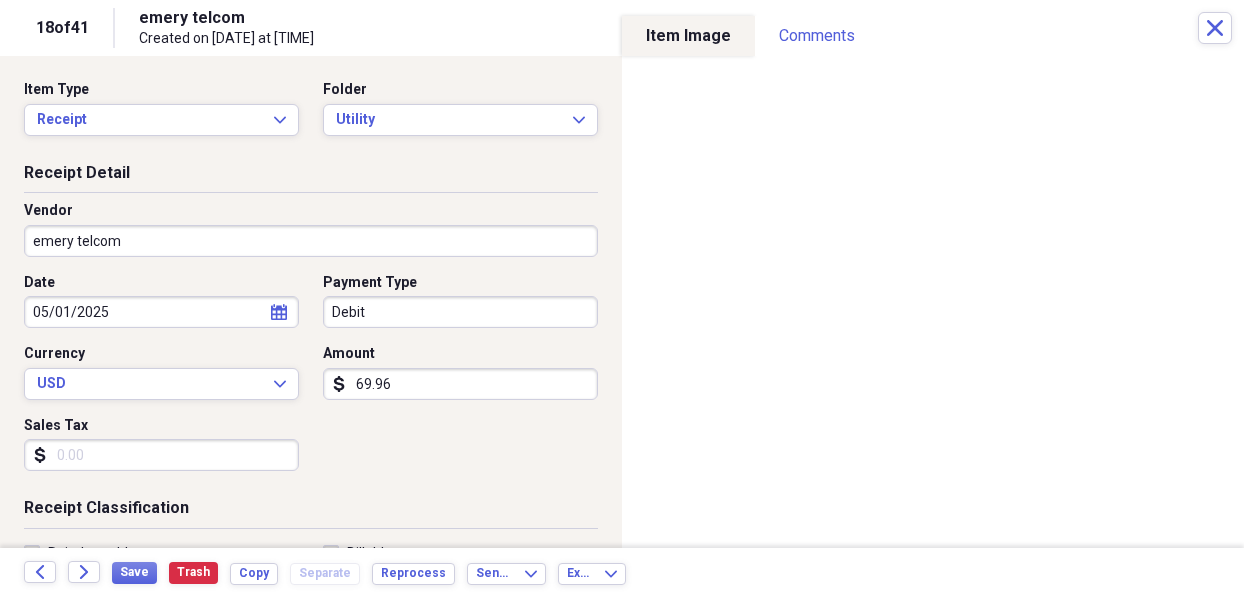 click on "[COMPANY] Created on [DATE] at [TIME]" at bounding box center (668, 28) 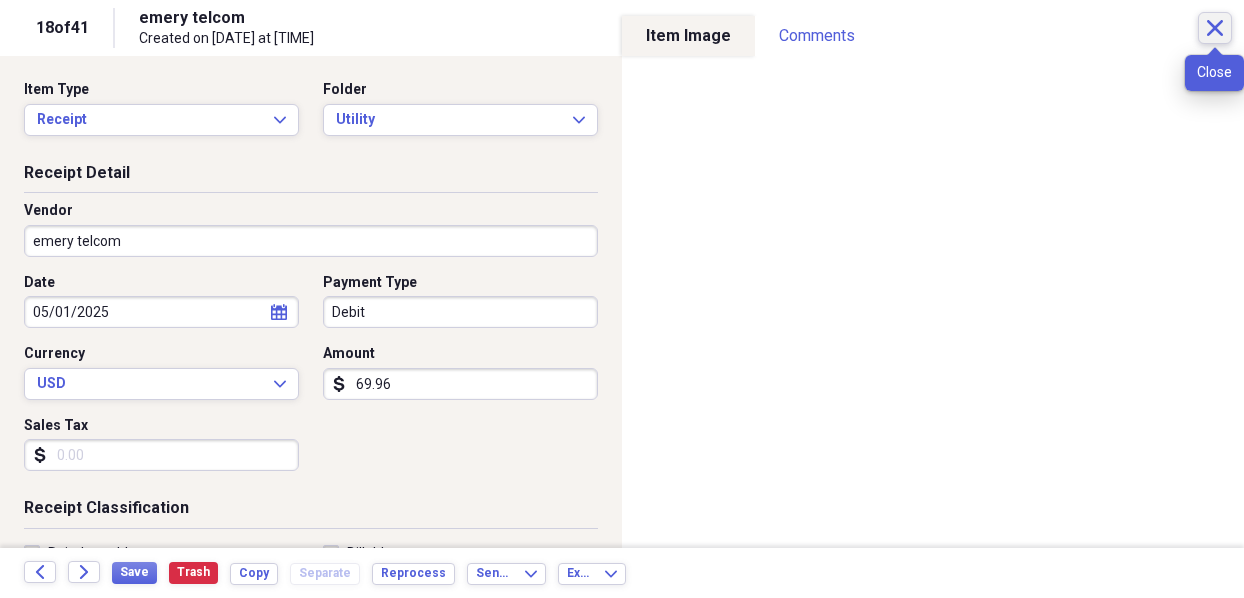 click 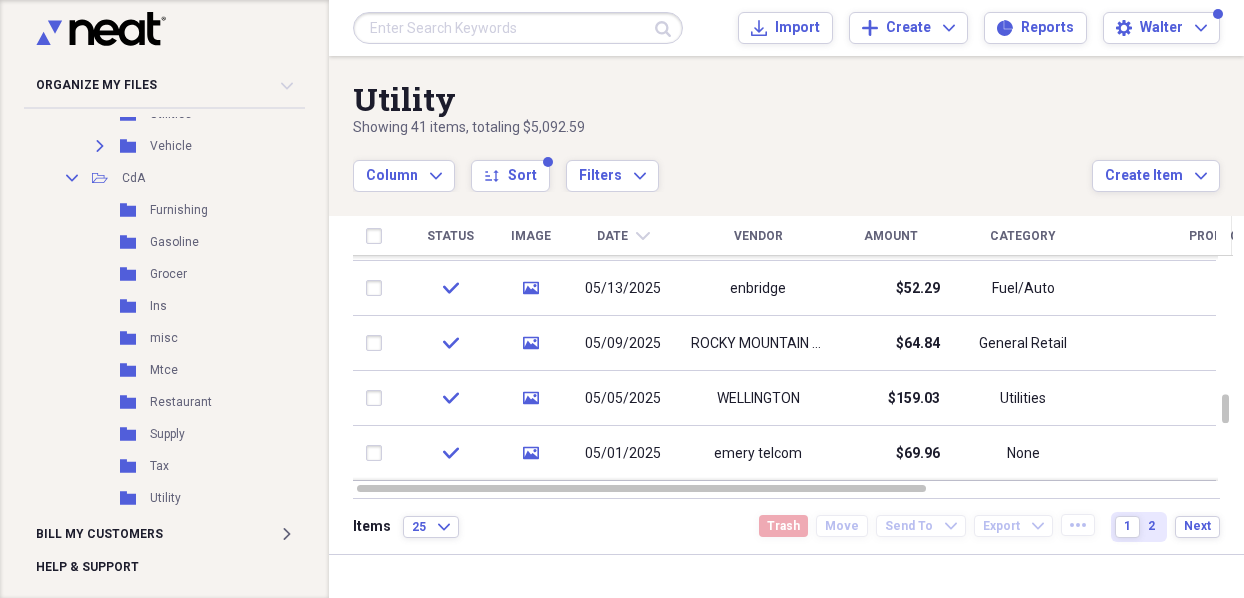 scroll, scrollTop: 573, scrollLeft: 0, axis: vertical 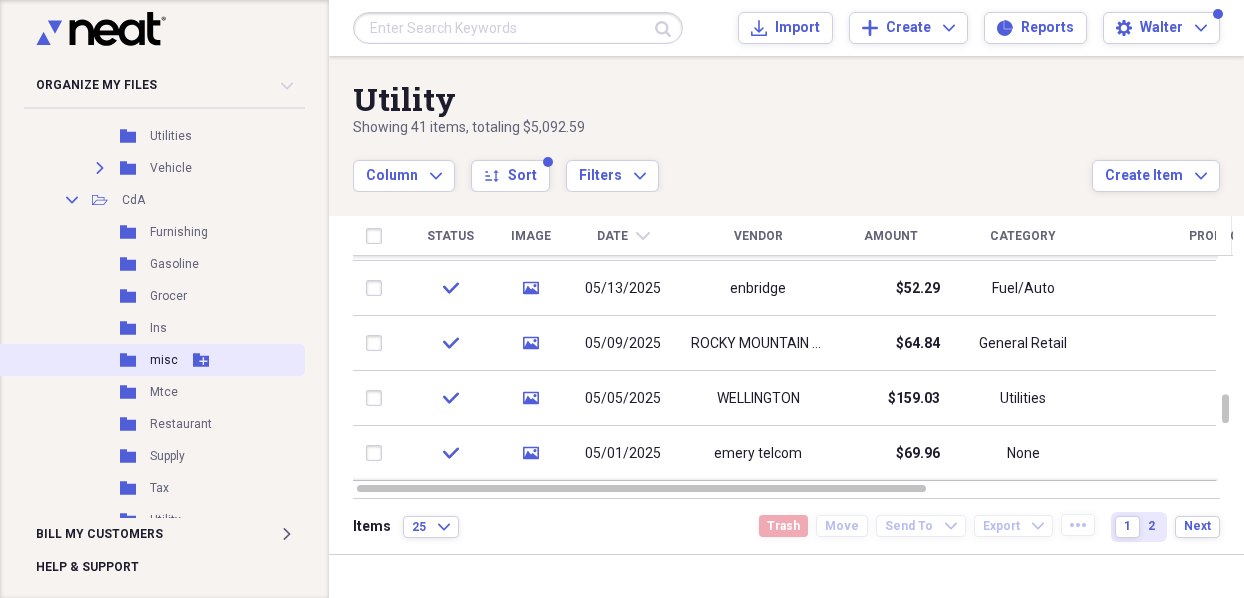 click 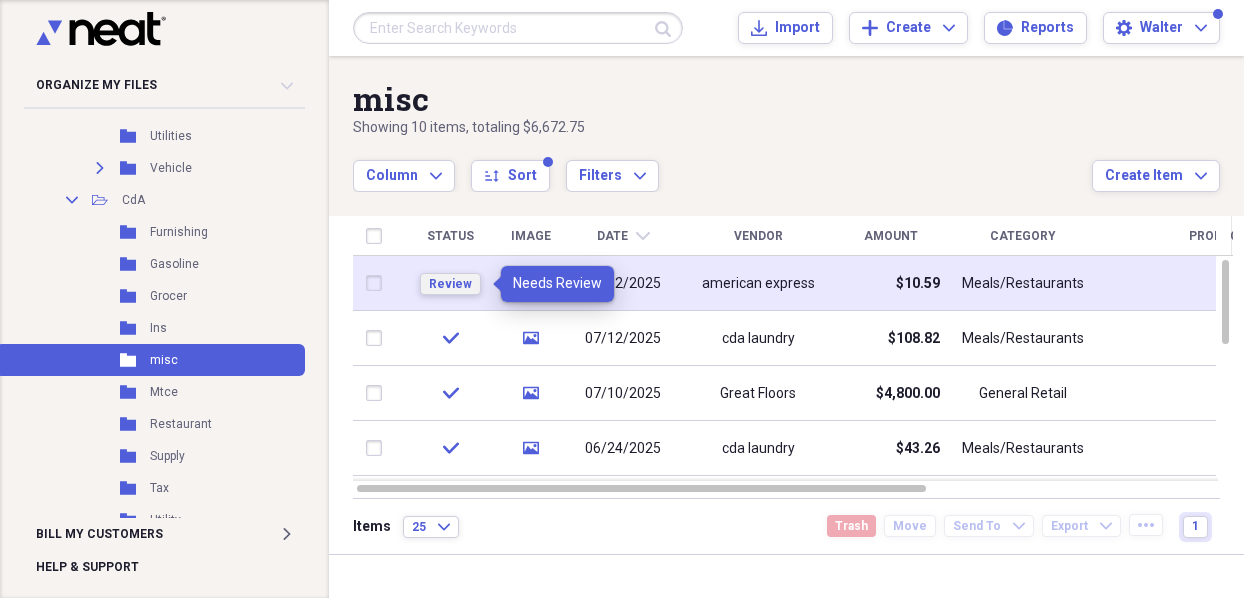 click on "Review" at bounding box center [450, 284] 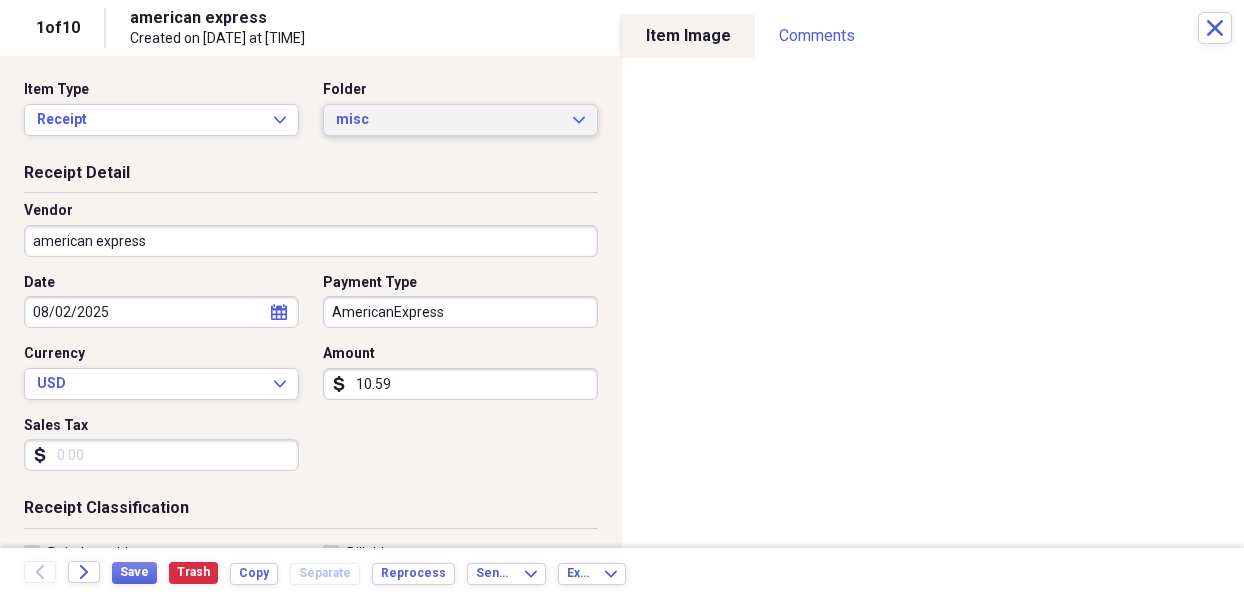 click on "Expand" 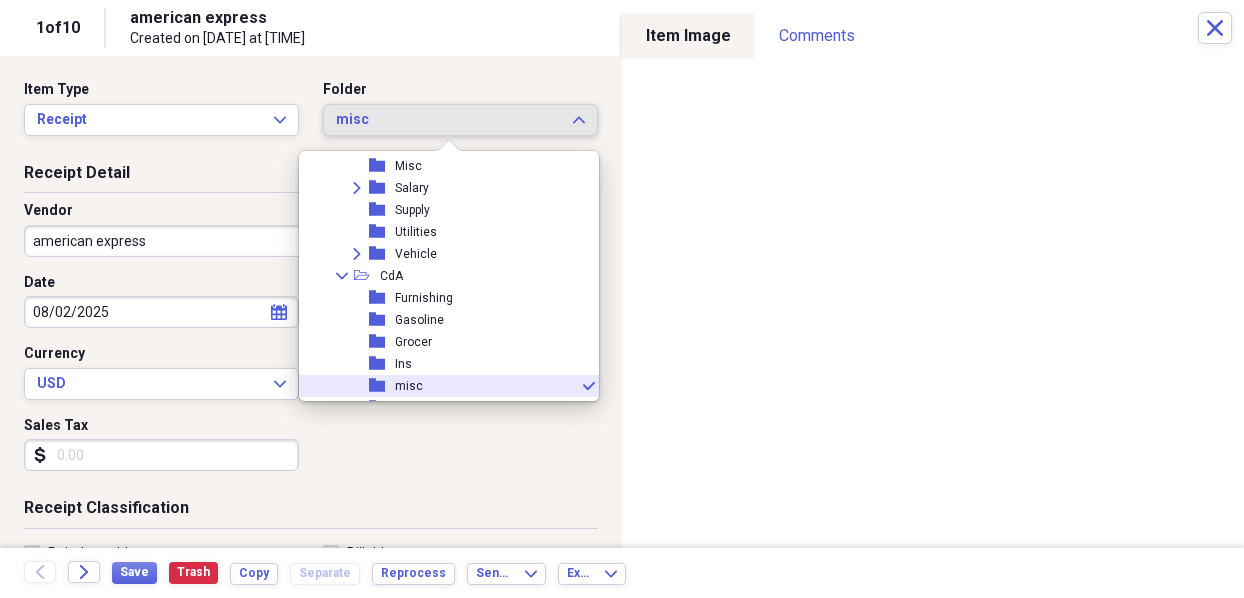scroll, scrollTop: 1397, scrollLeft: 0, axis: vertical 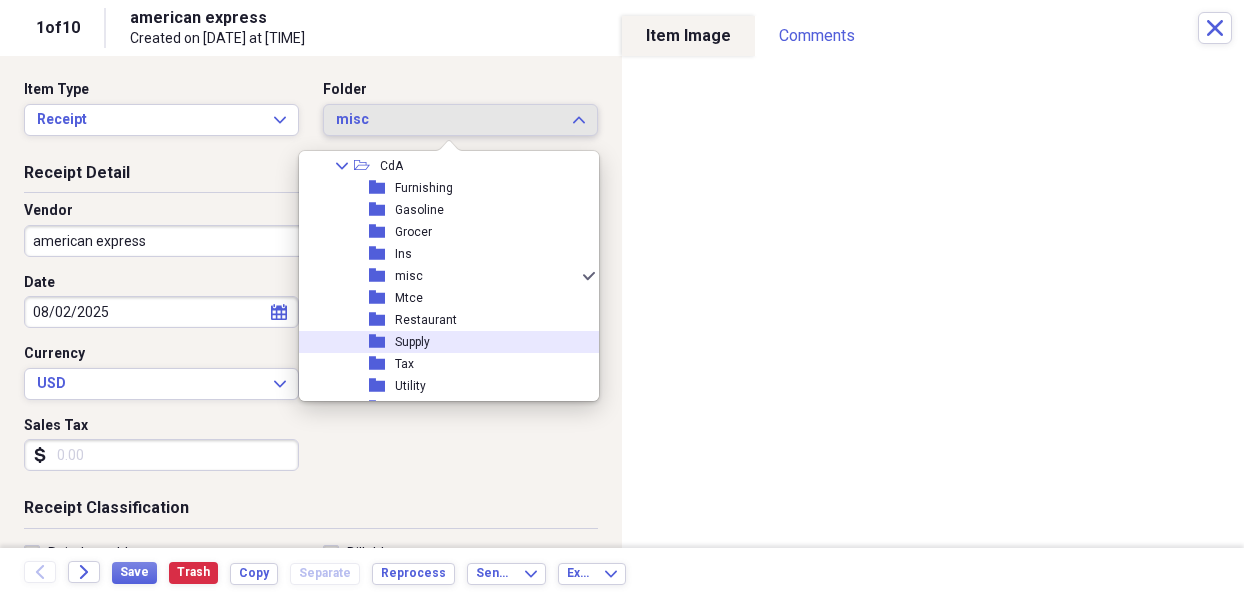 click on "folder" 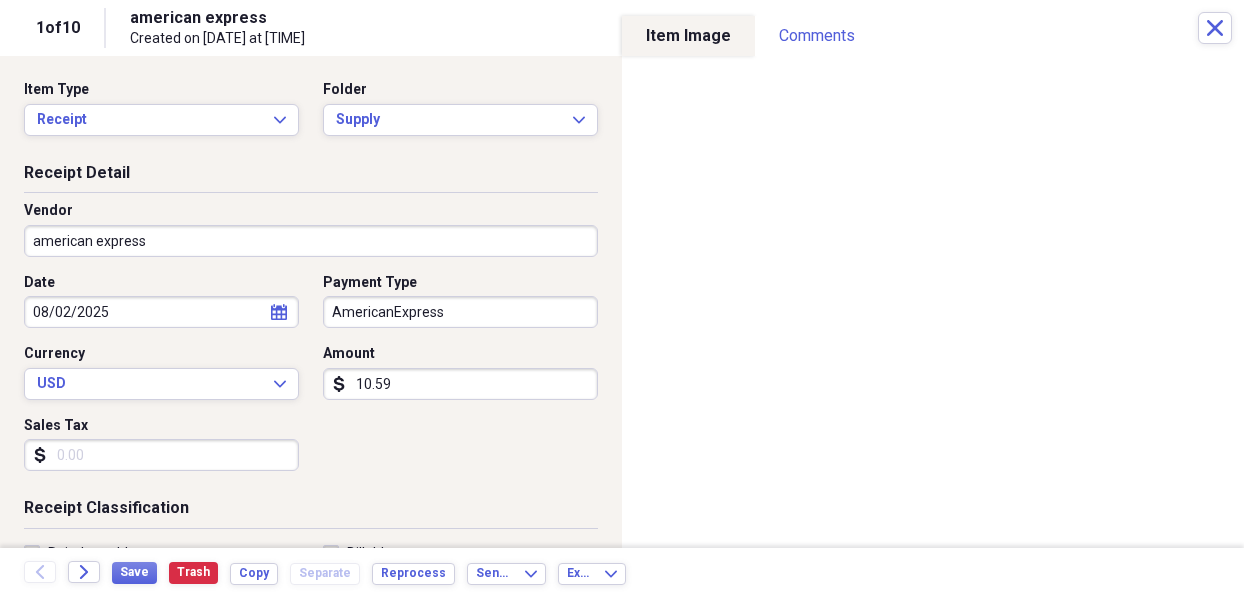 click on "american express" at bounding box center (311, 241) 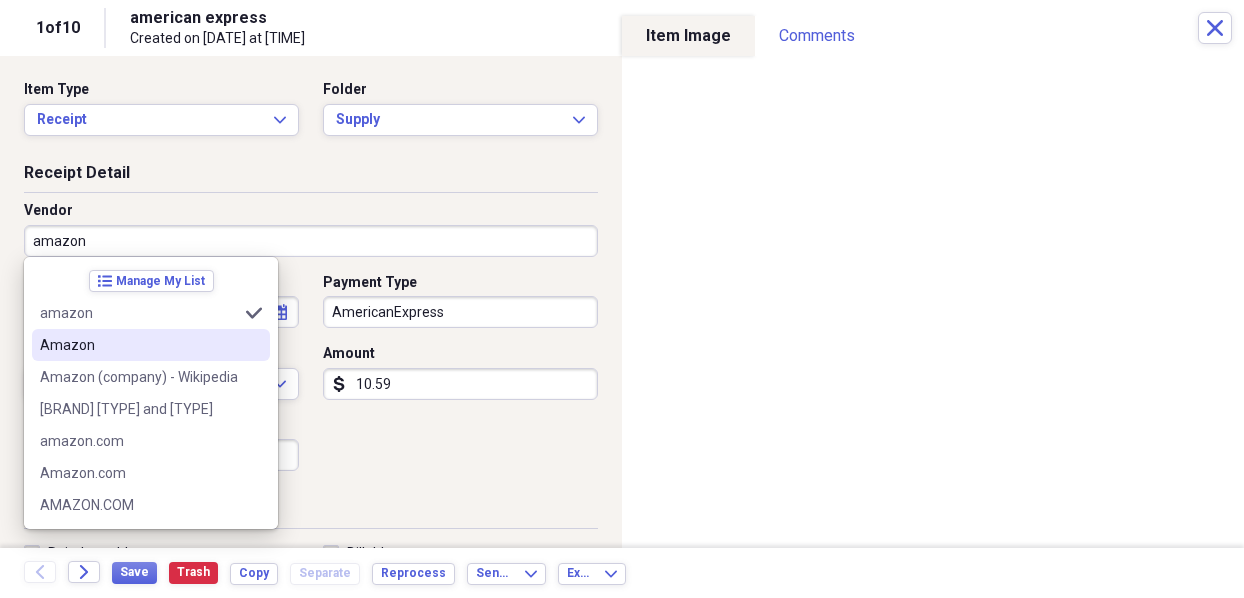 click on "Amazon" at bounding box center (139, 345) 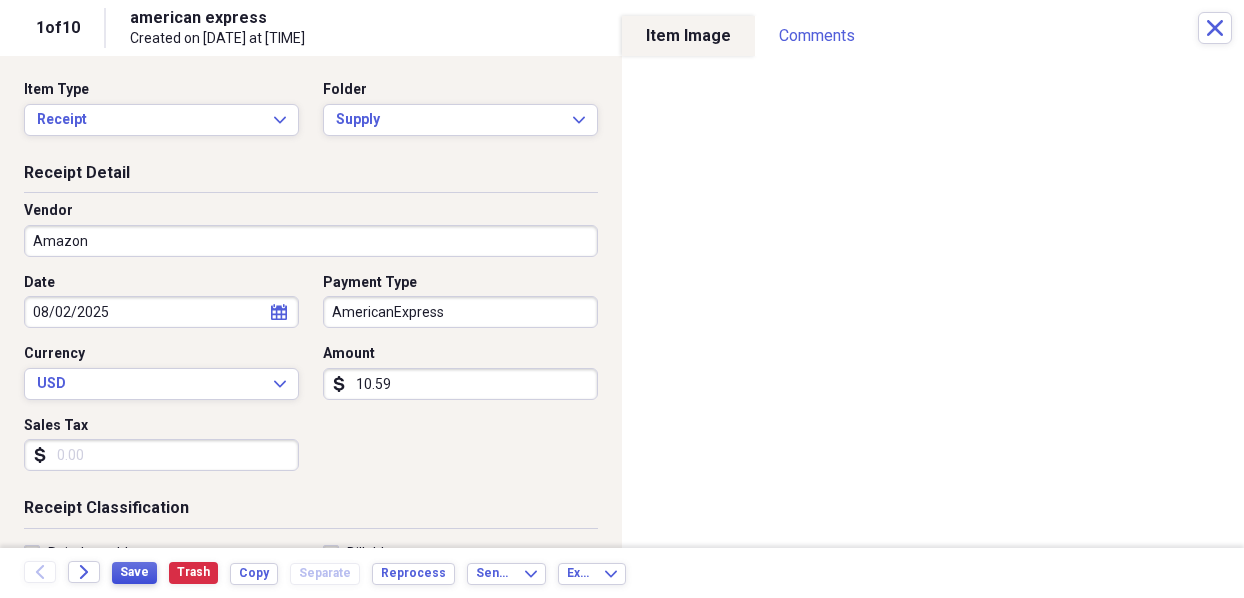 click on "Save" at bounding box center (134, 572) 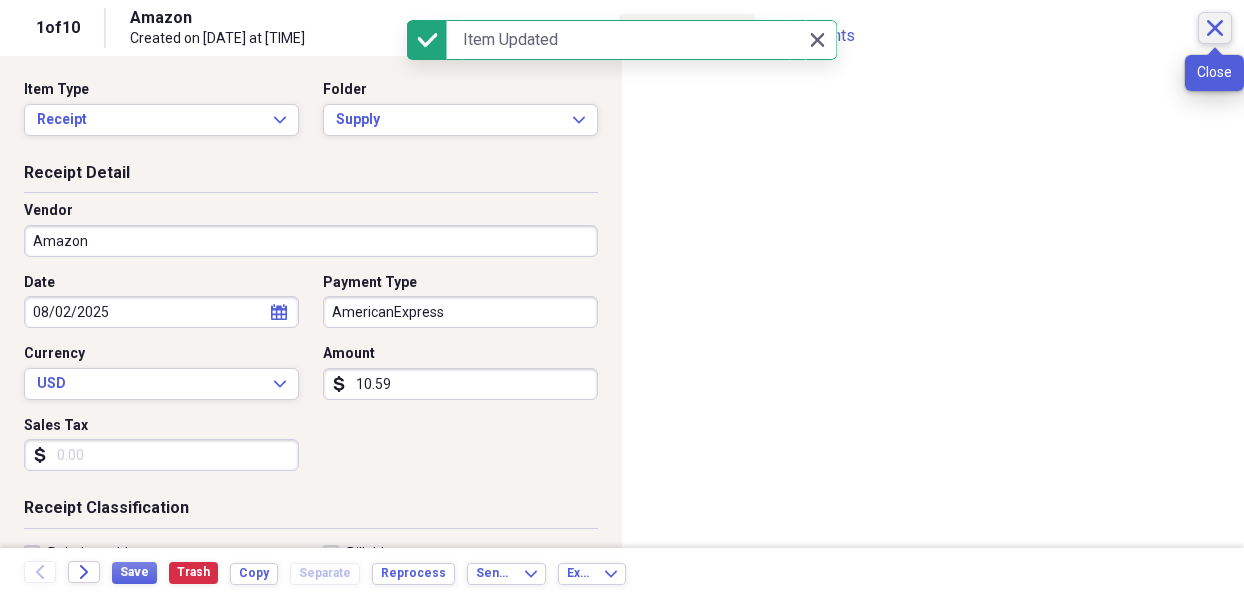click on "Close" 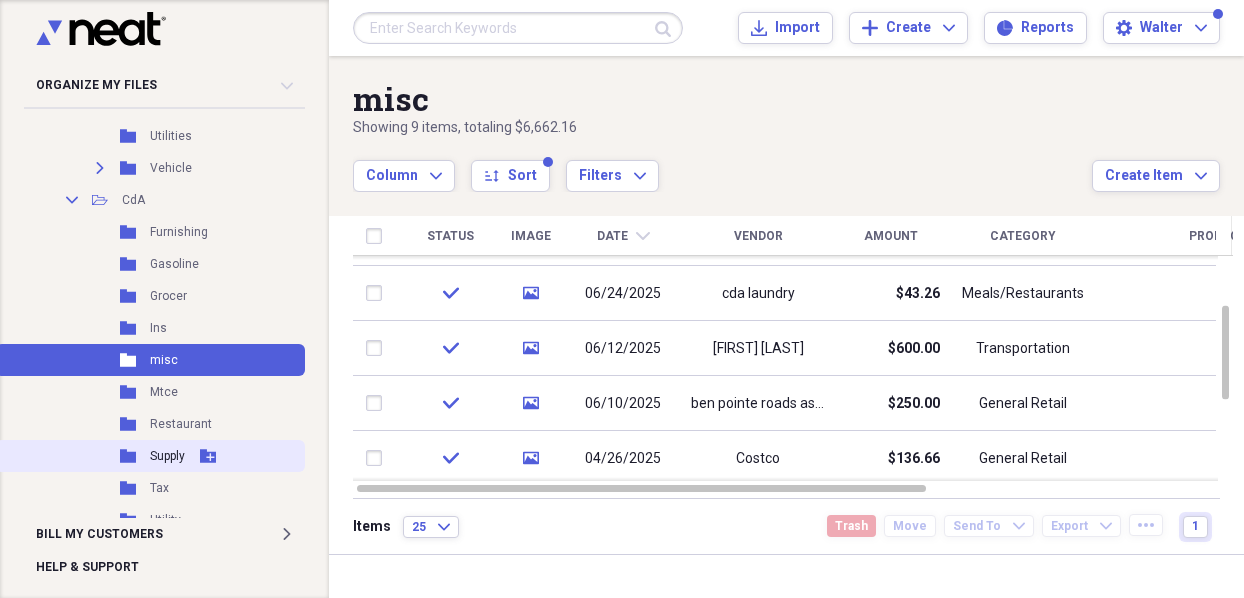 click on "Folder Supply Add Folder" at bounding box center [150, 456] 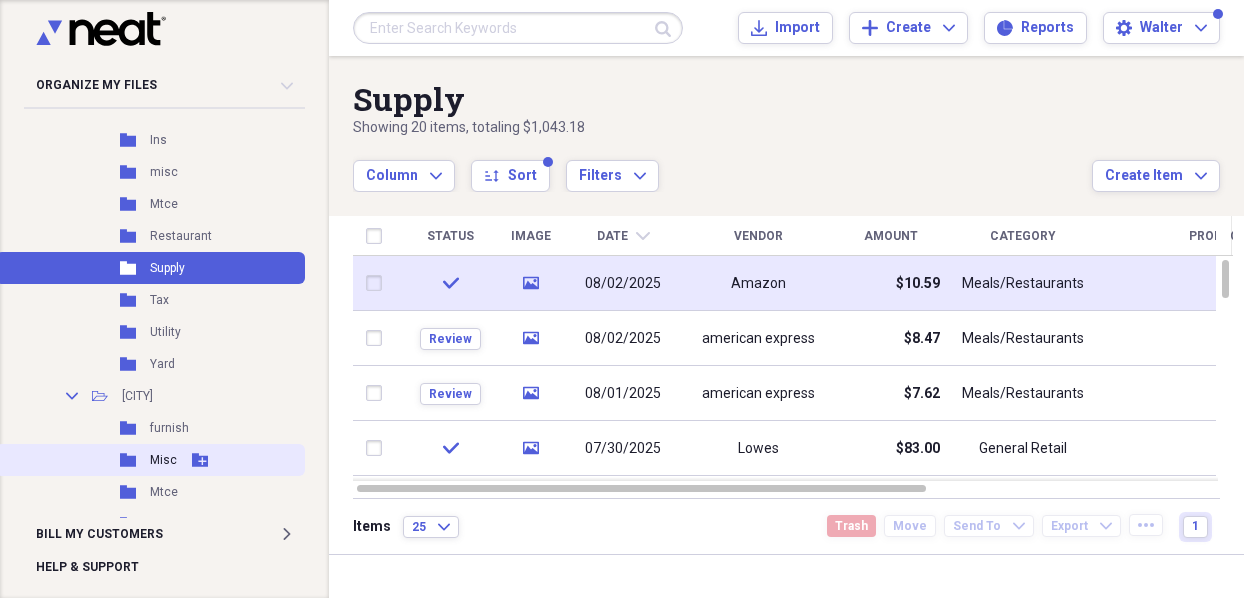 scroll, scrollTop: 773, scrollLeft: 0, axis: vertical 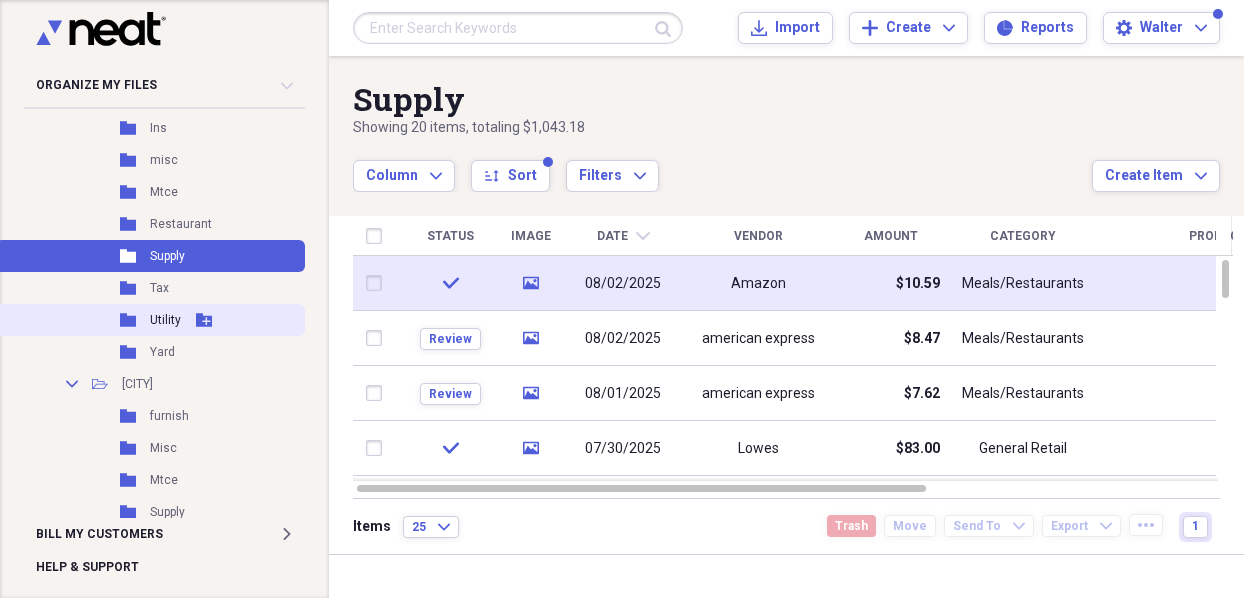 click 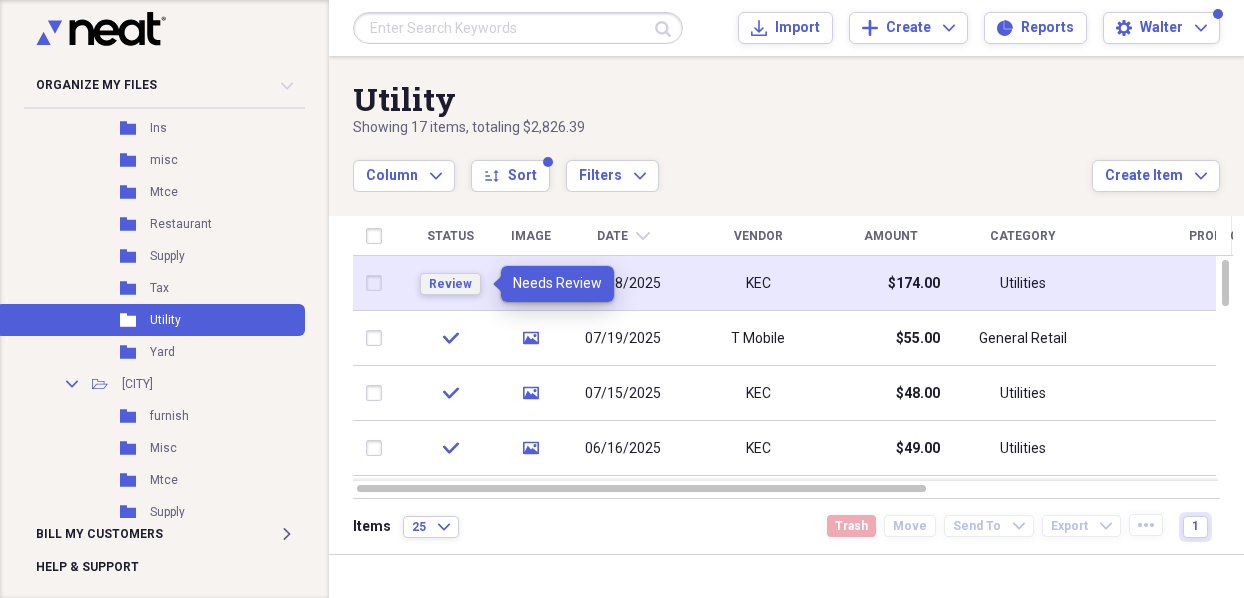 click on "Review" at bounding box center [450, 284] 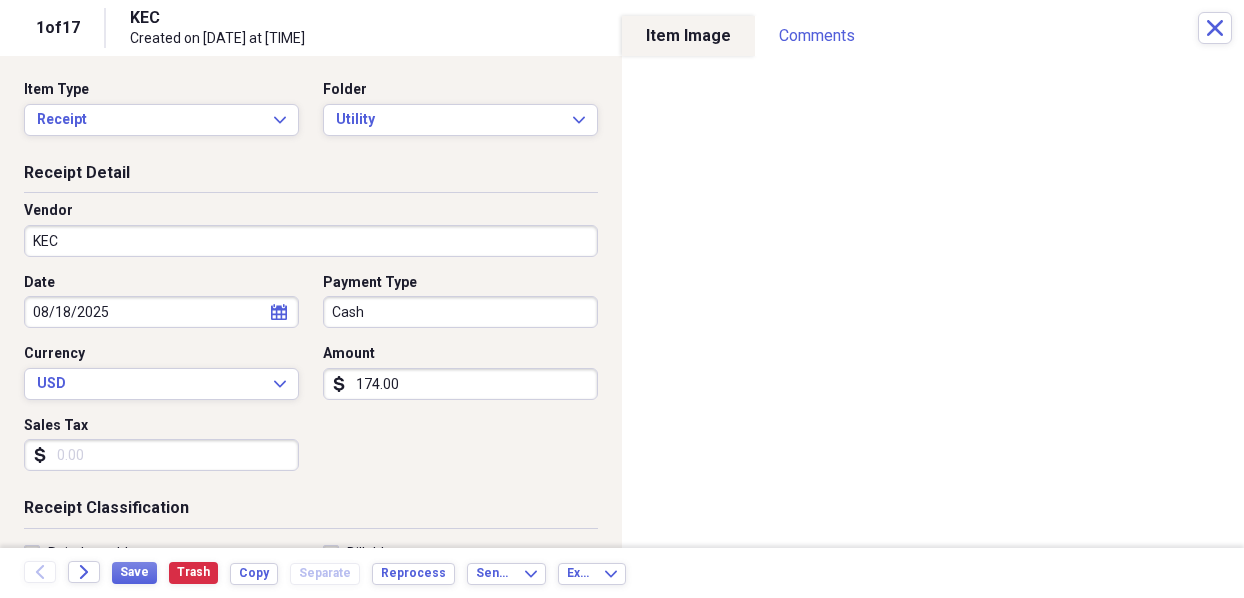 click on "Organize My Files [NUMBER] Collapse Unfiled Needs Review [NUMBER] Unfiled All Files Unfiled Unfiled Unfiled Saved Reports Collapse My Cabinet My Cabinet Add Folder Expand Folder [YEAR] Add Folder Expand Folder [YEAR] Add Folder Expand Folder [YEAR] Add Folder Expand Folder [YEAR] Add Folder Collapse Open Folder [YEAR] Add Folder Collapse Open Folder BUSINESS Add Folder Folder Accountant Add Folder Folder Athena Add Folder Folder Fees Add Folder Folder Insurance Add Folder Folder Misc Add Folder Expand Folder Salary Add Folder Folder Supply Add Folder Folder Utilities Add Folder Expand Folder Vehicle Add Folder Collapse Open Folder CdA Add Folder Folder Furnishing Add Folder Folder Gasoline Add Folder Folder Grocer Add Folder Folder Ins Add Folder Folder misc Add Folder Folder Mtce Add Folder Folder Restaurant Add Folder Folder Supply Add Folder Folder Tax Add Folder Folder Utility Add Folder Folder Yard Add Folder Collapse Open Folder DRAPER Add Folder Folder furnish Add Folder Folder Misc Add Folder Folder Mtce Add Folder Folder IT" at bounding box center (622, 299) 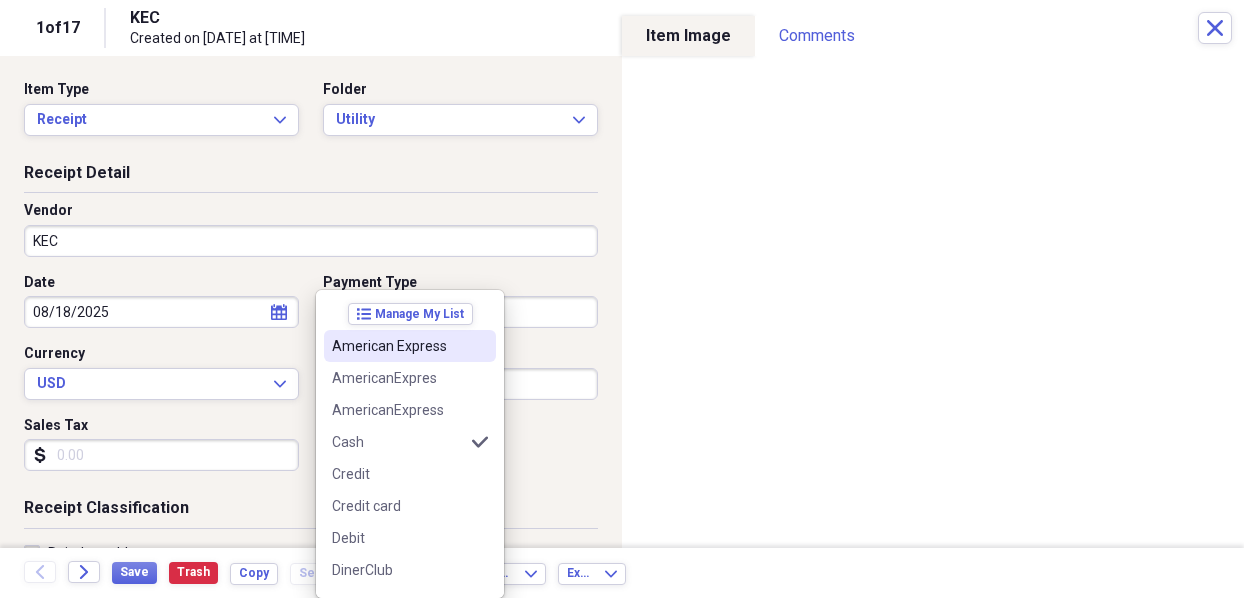 click on "American Express" at bounding box center [398, 346] 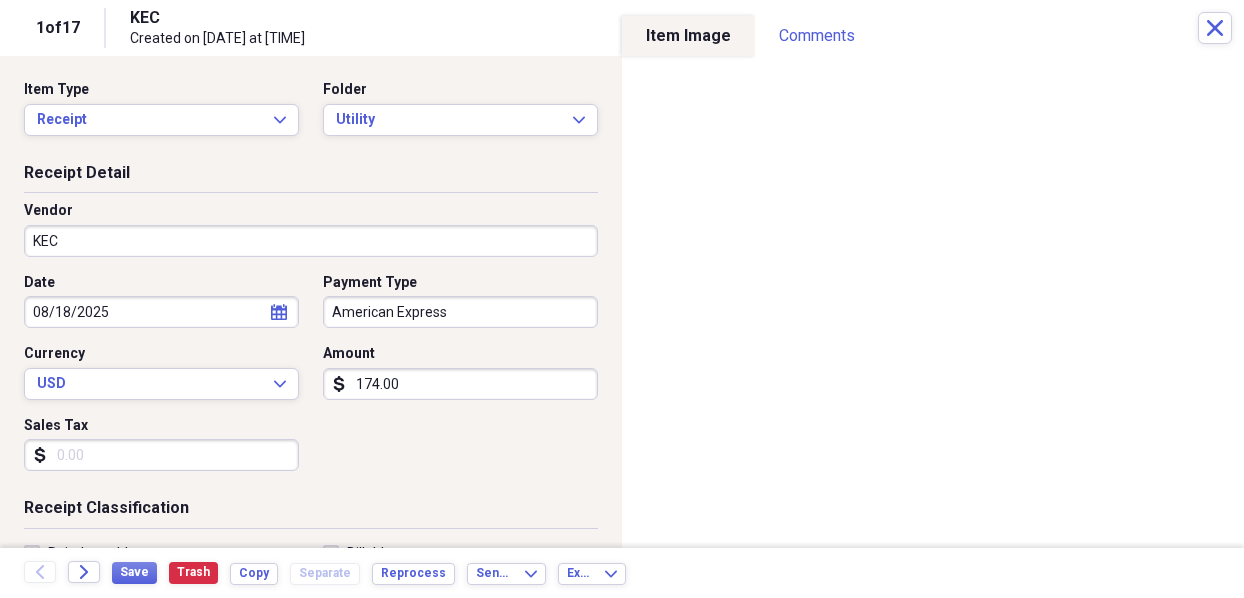 click on "American Express" at bounding box center (460, 312) 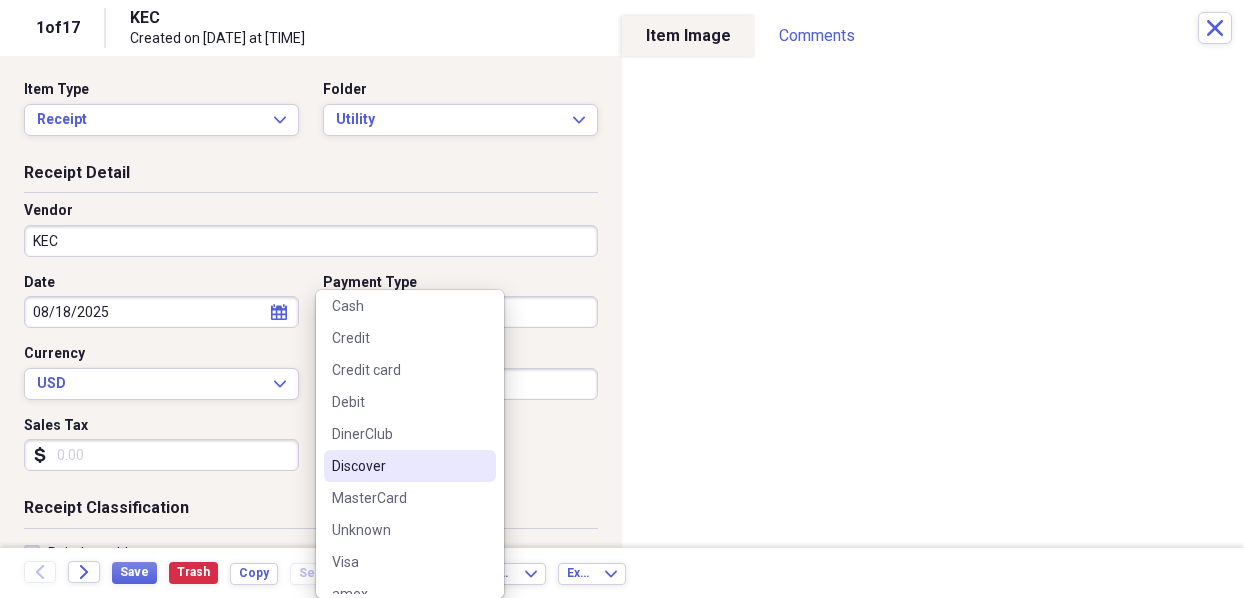 scroll, scrollTop: 156, scrollLeft: 0, axis: vertical 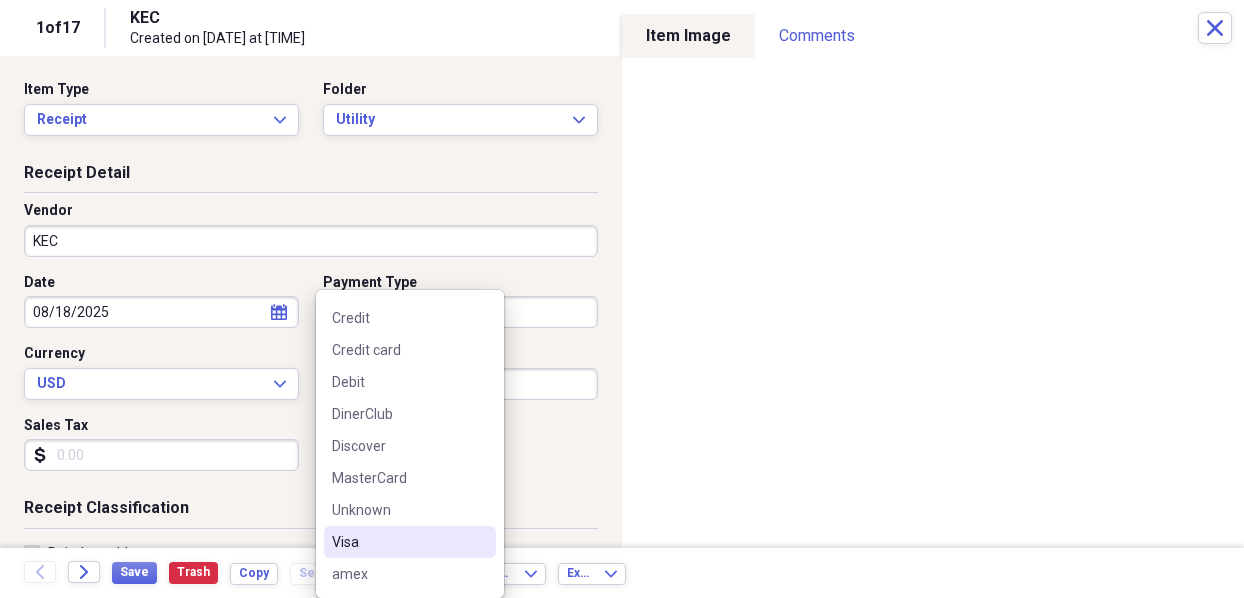 click on "Visa" at bounding box center (398, 542) 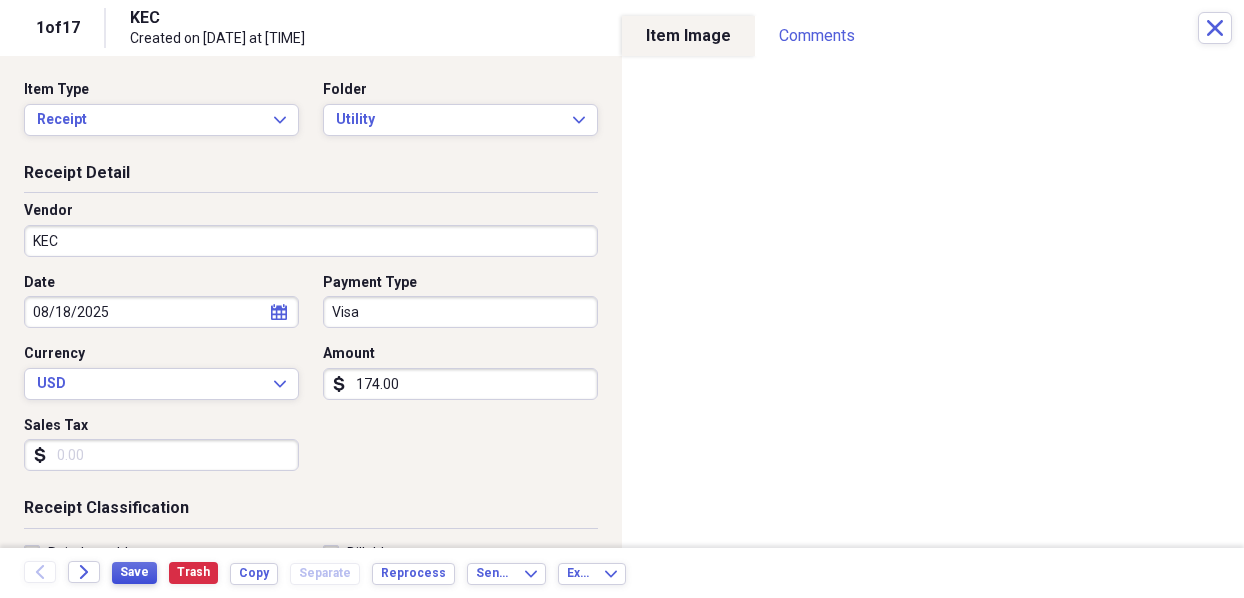 click on "Save" at bounding box center [134, 572] 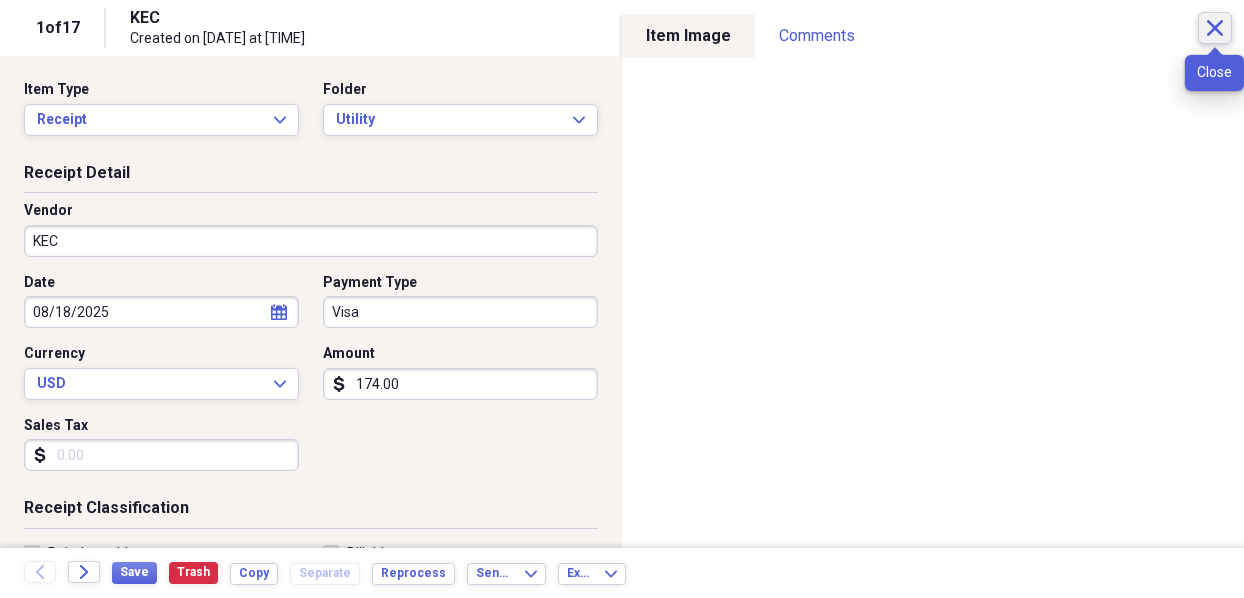 click on "Close" at bounding box center [1215, 28] 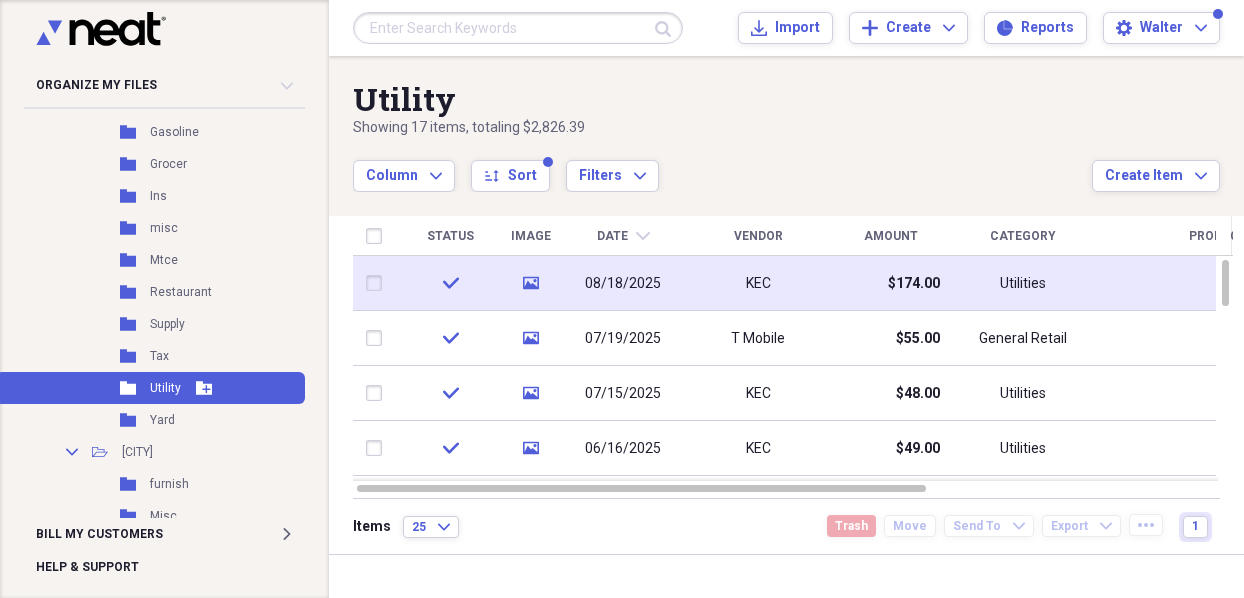 scroll, scrollTop: 673, scrollLeft: 0, axis: vertical 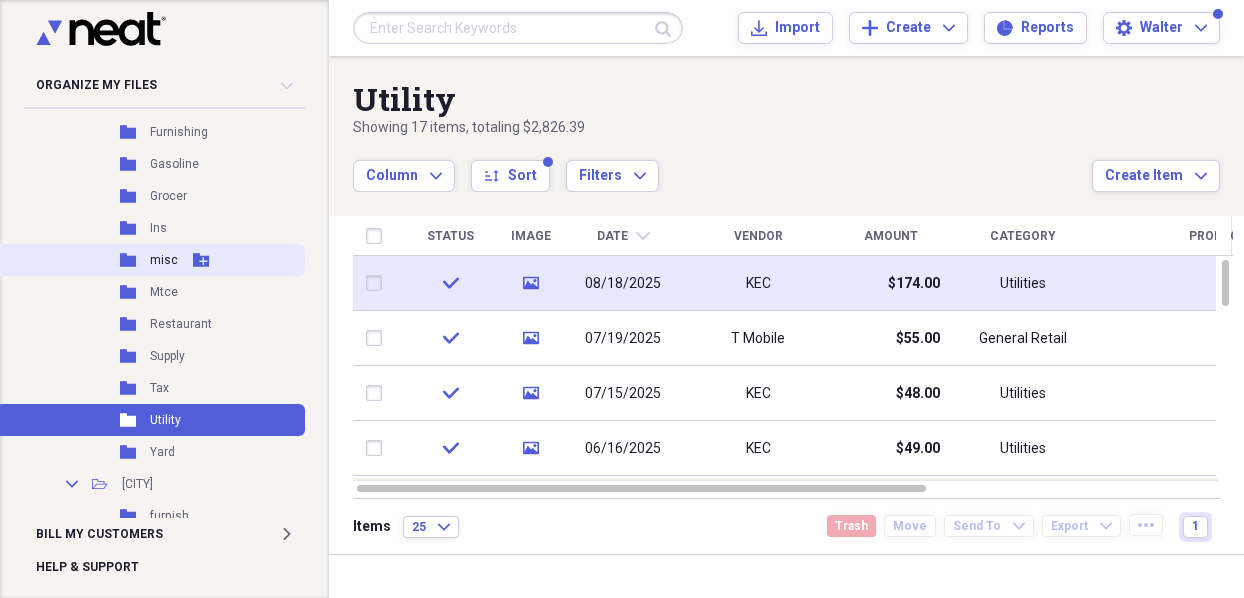 click 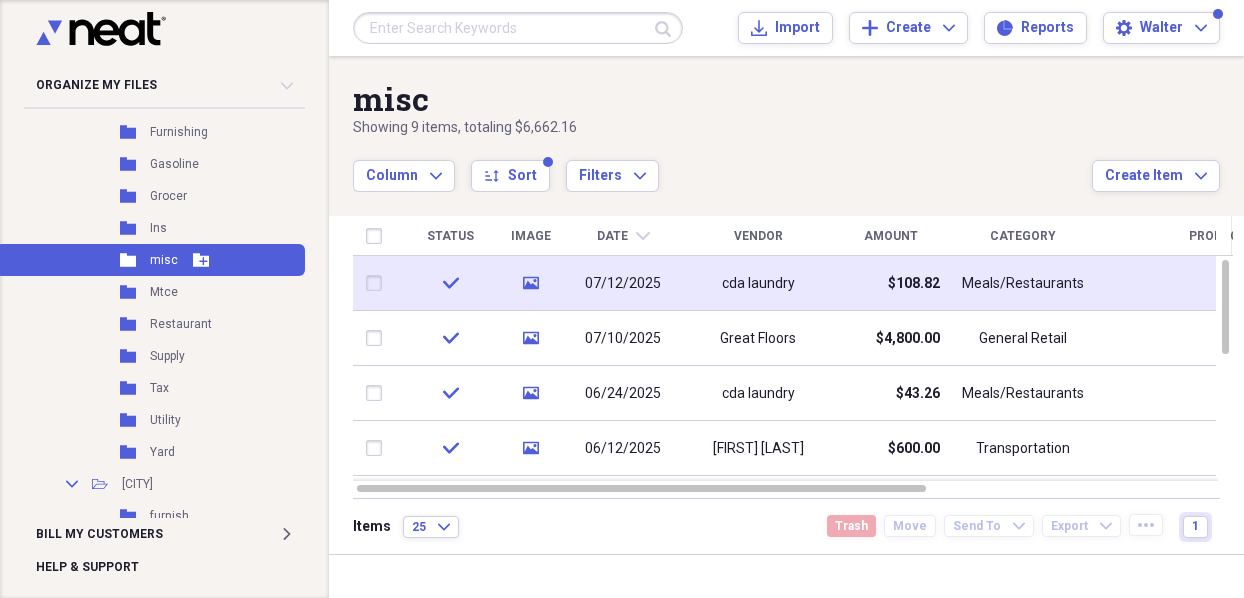 click 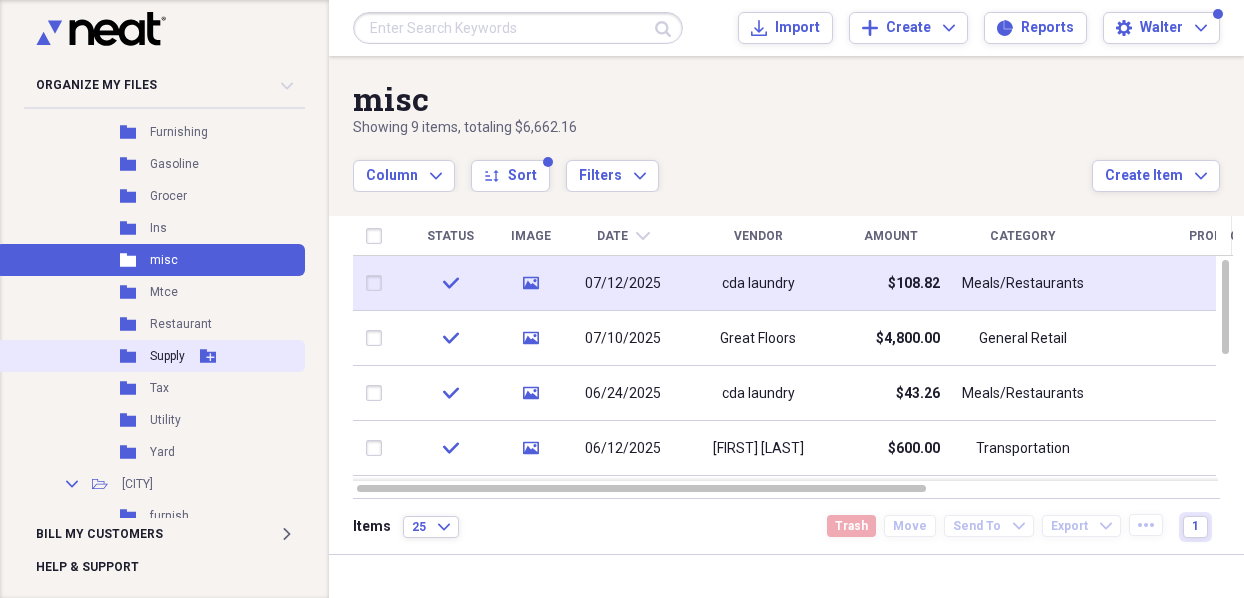 click on "Folder Supply Add Folder" at bounding box center [150, 356] 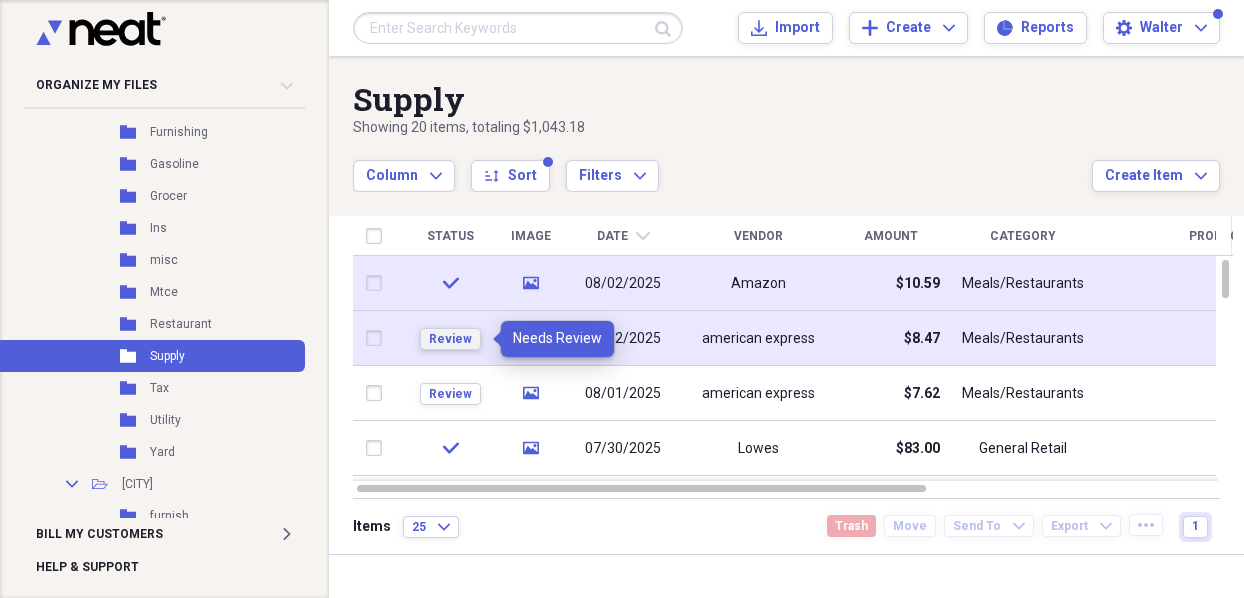 click on "Review" at bounding box center (450, 339) 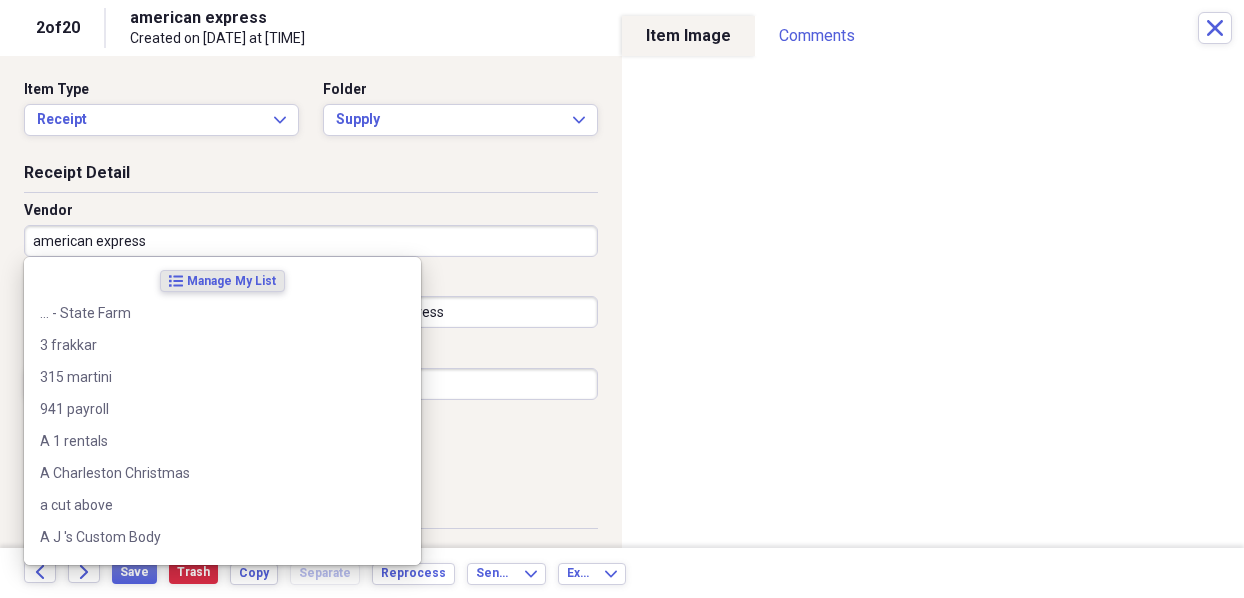 click on "american express" at bounding box center [311, 241] 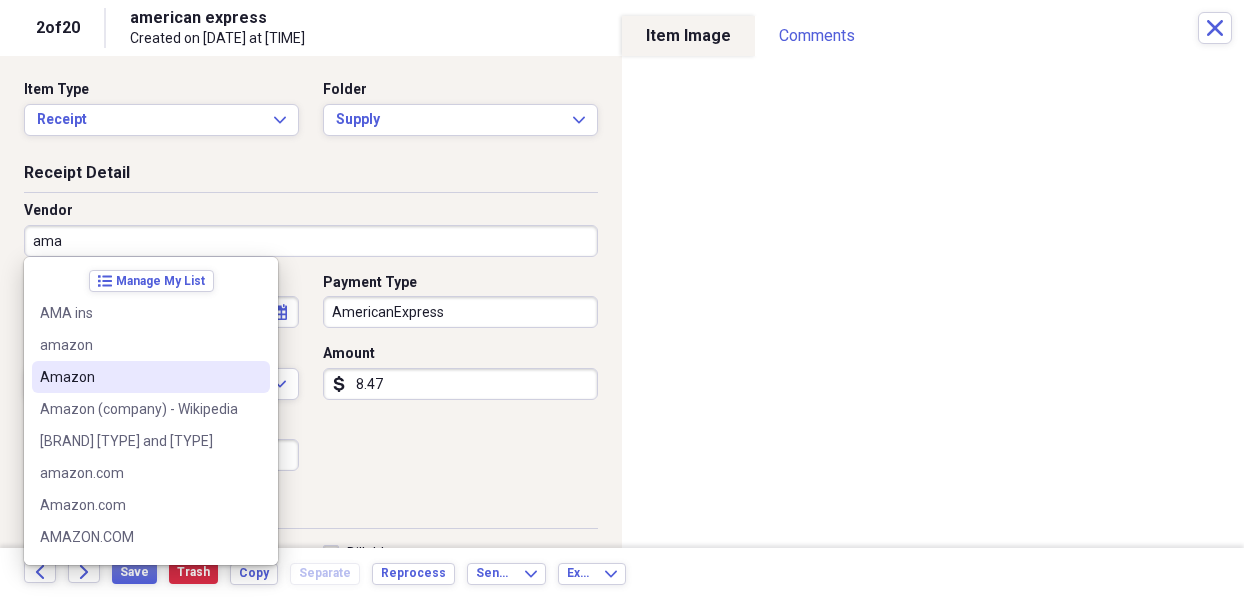 click on "Amazon" at bounding box center (139, 377) 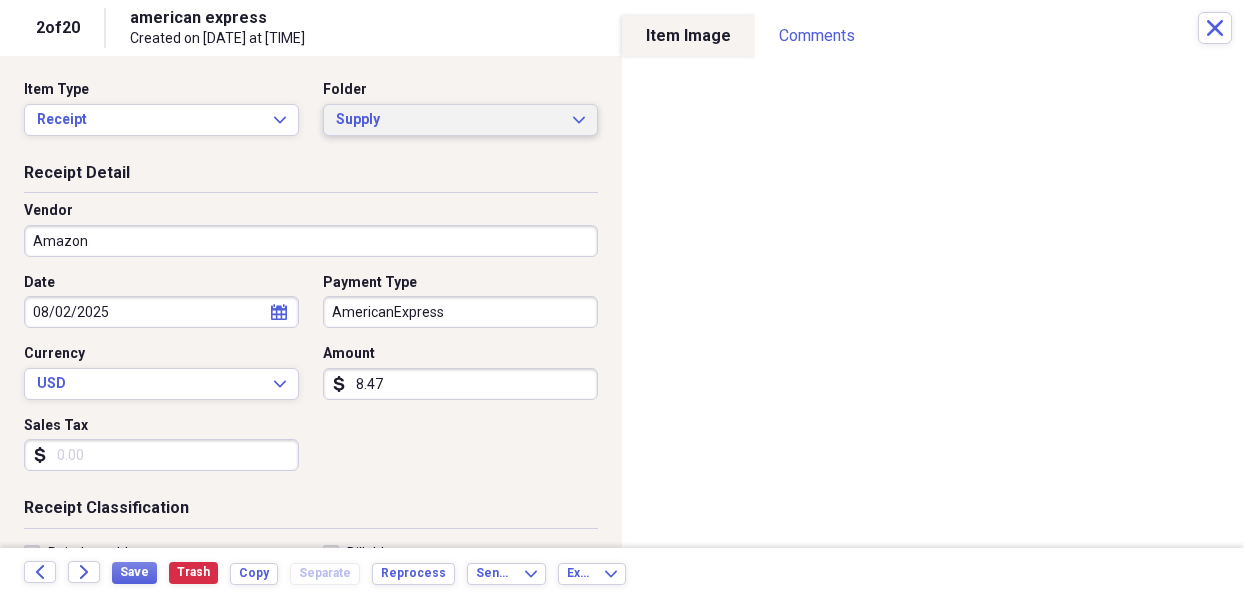 click on "Expand" 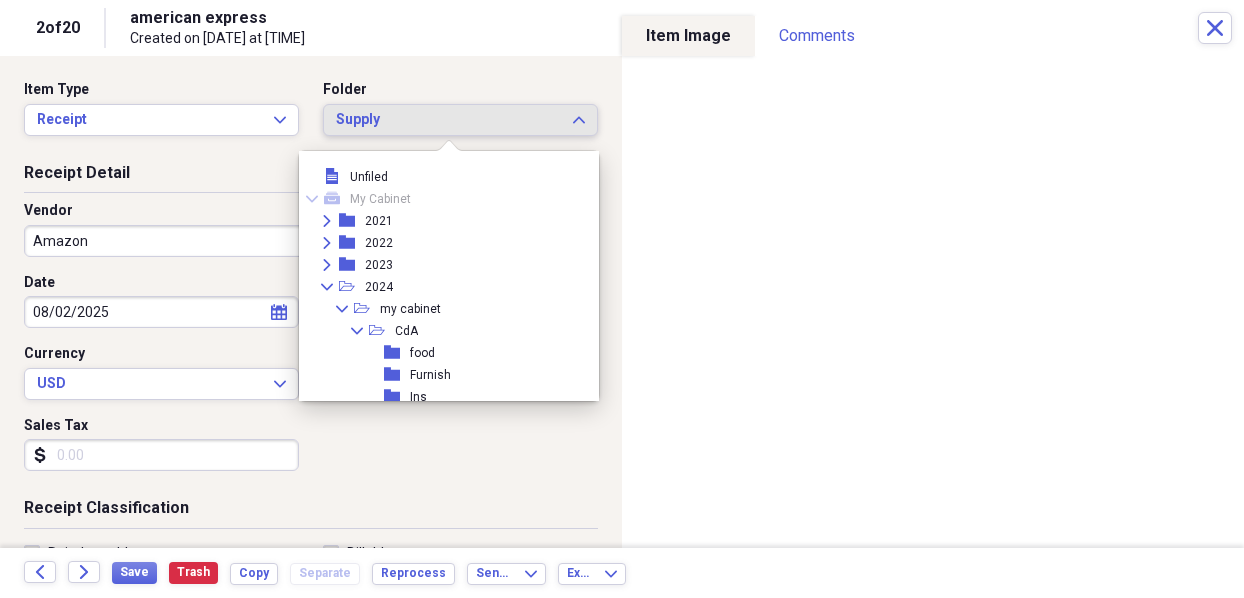 scroll, scrollTop: 1463, scrollLeft: 0, axis: vertical 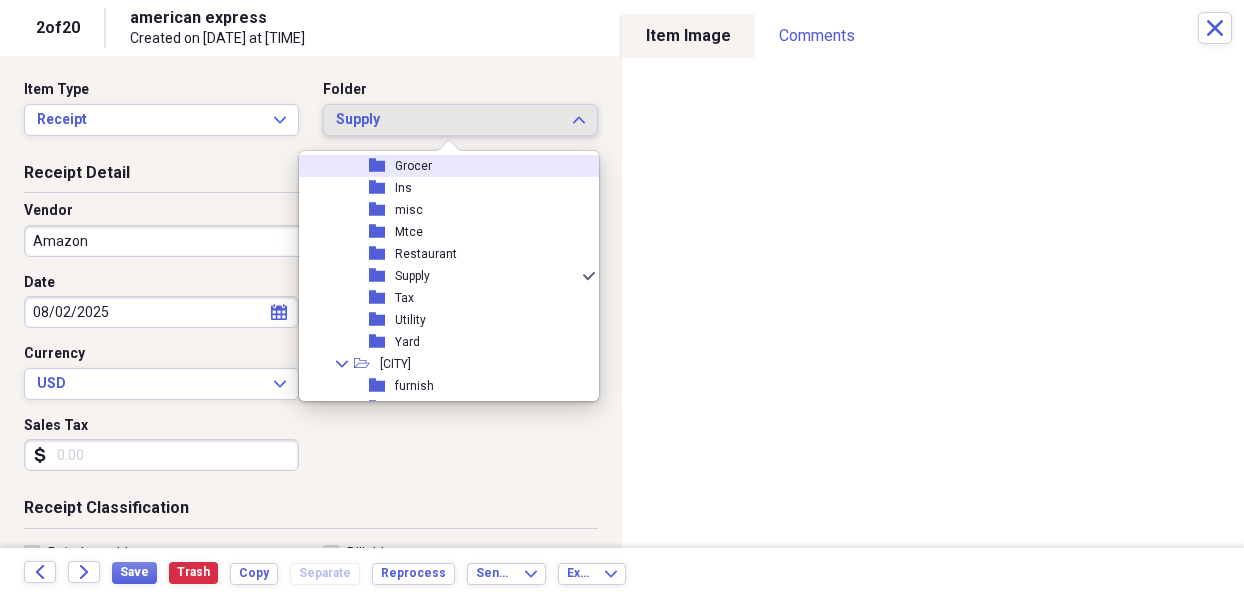 click on "Grocer" at bounding box center (413, 166) 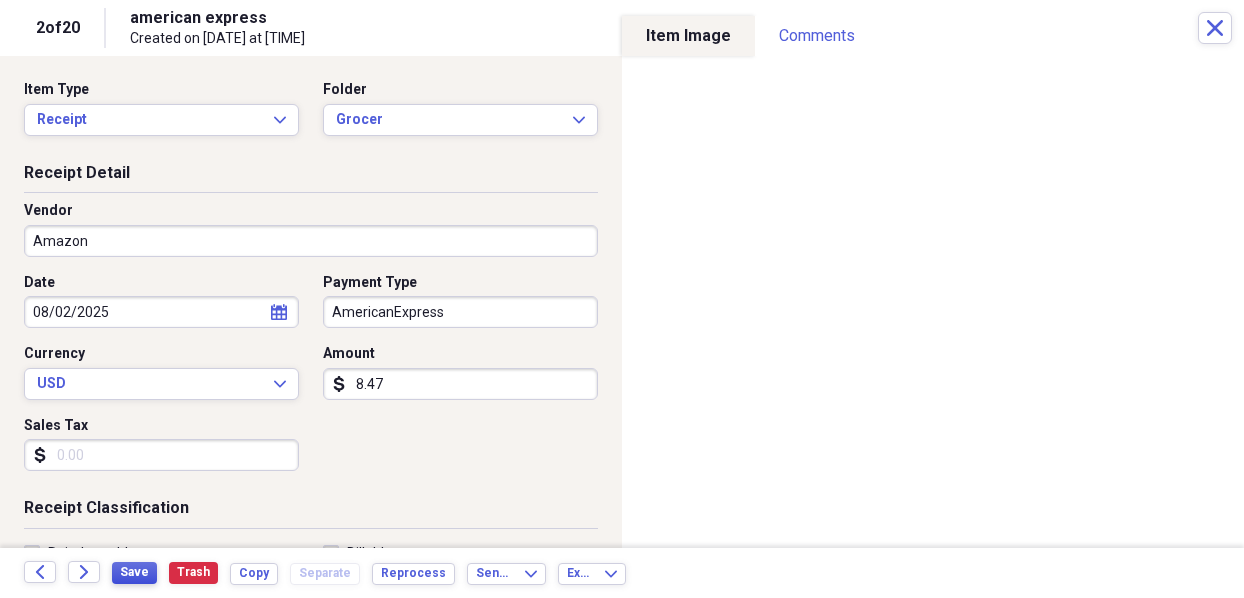 click on "Save" at bounding box center (134, 572) 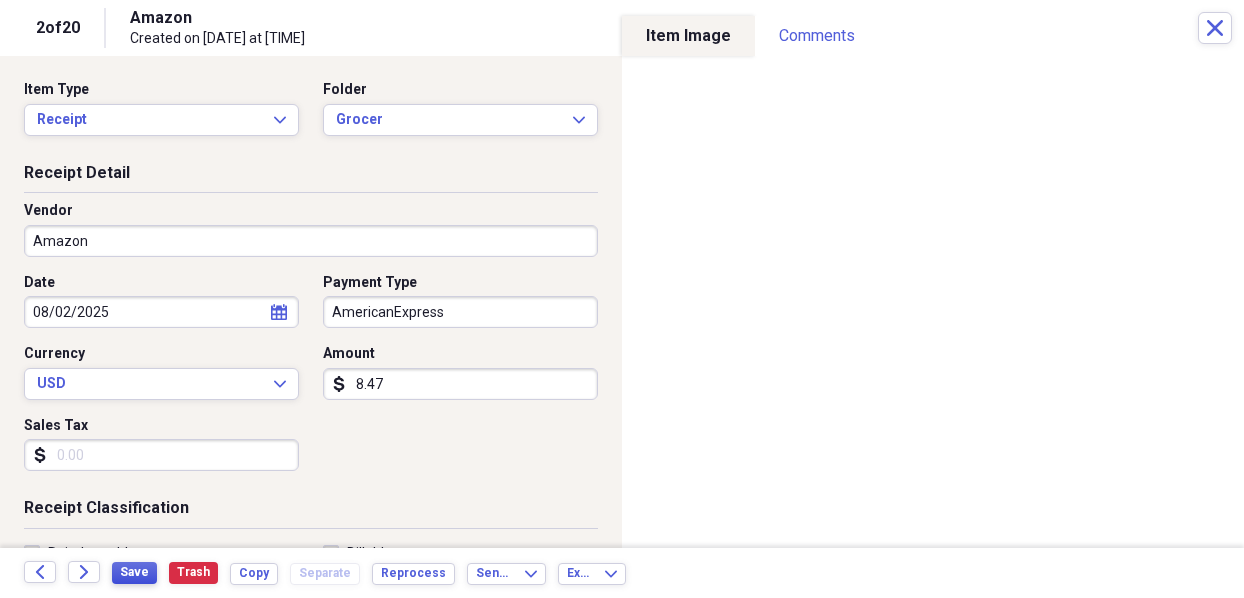 click on "Save" at bounding box center (134, 572) 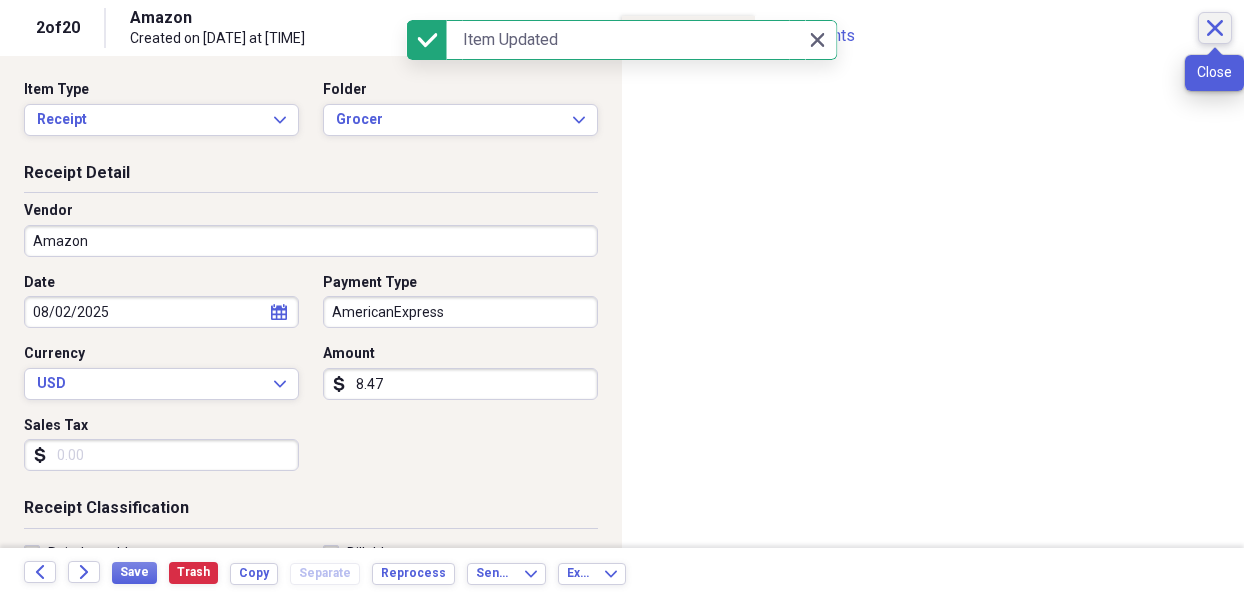 click on "Close" at bounding box center (1215, 28) 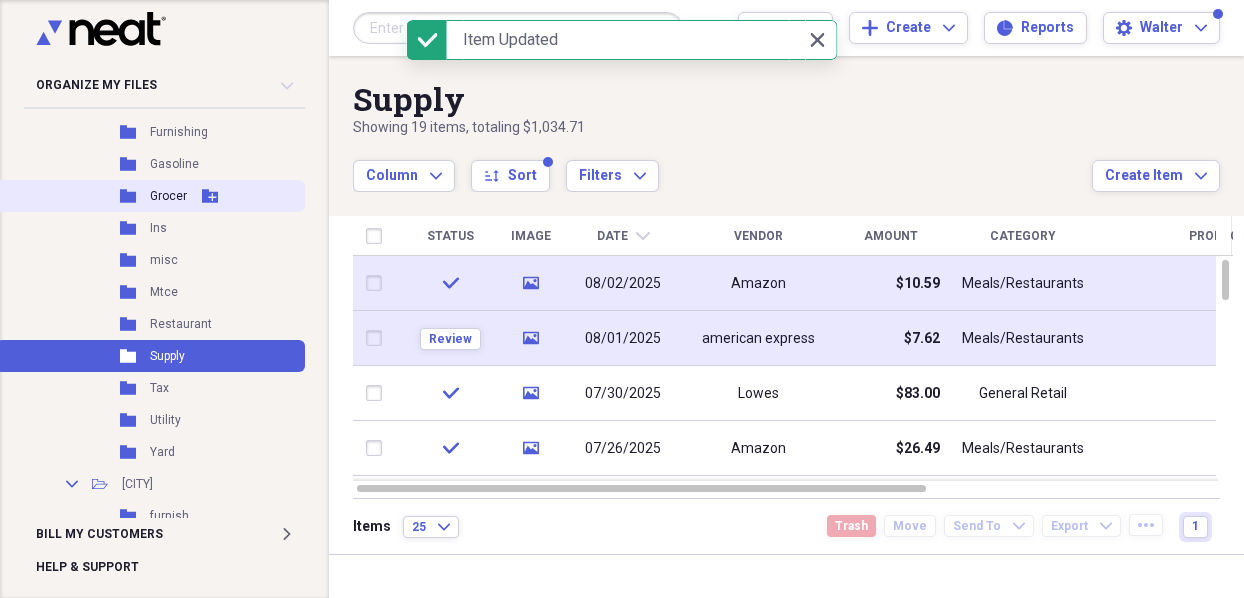 click on "Grocer" at bounding box center [168, 196] 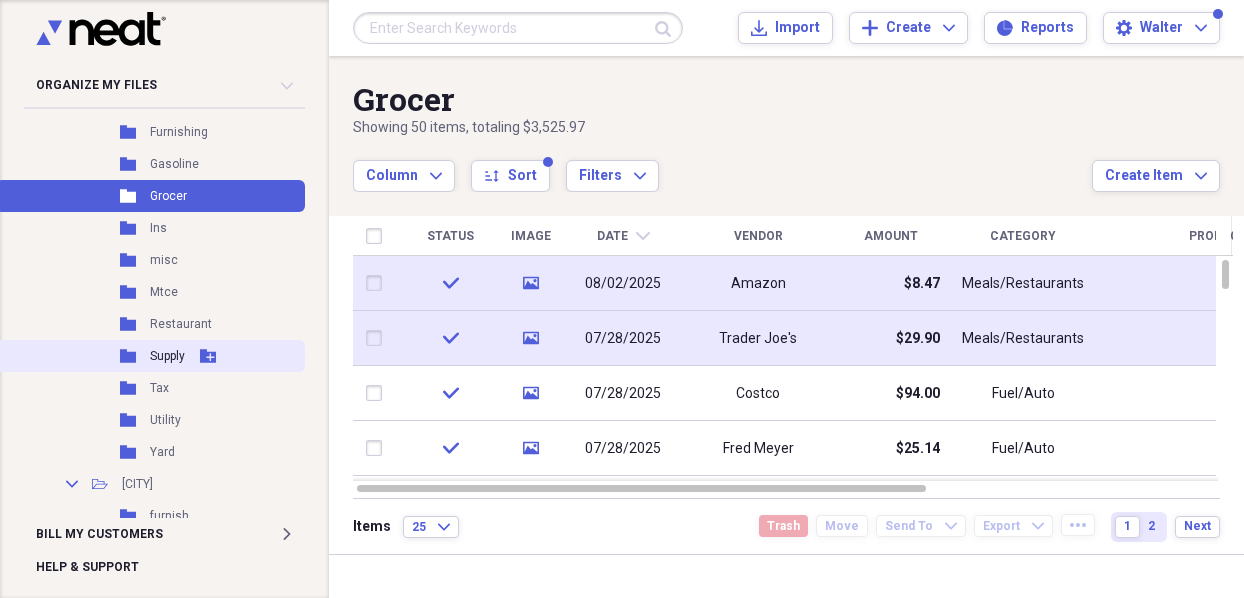 click 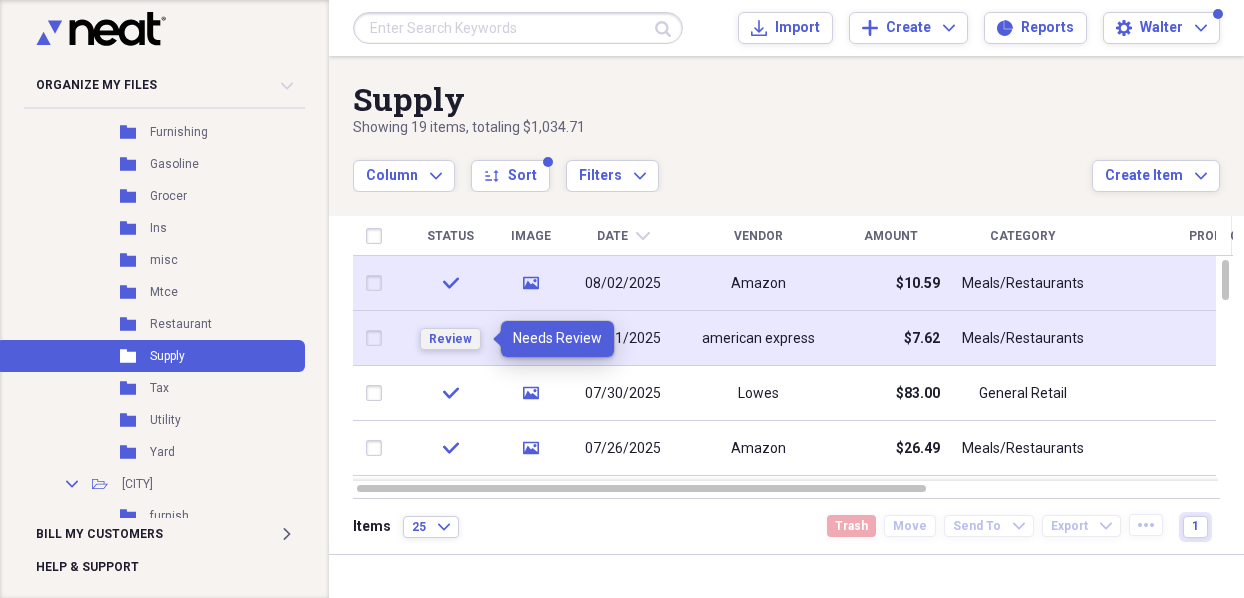 click on "Review" at bounding box center [450, 339] 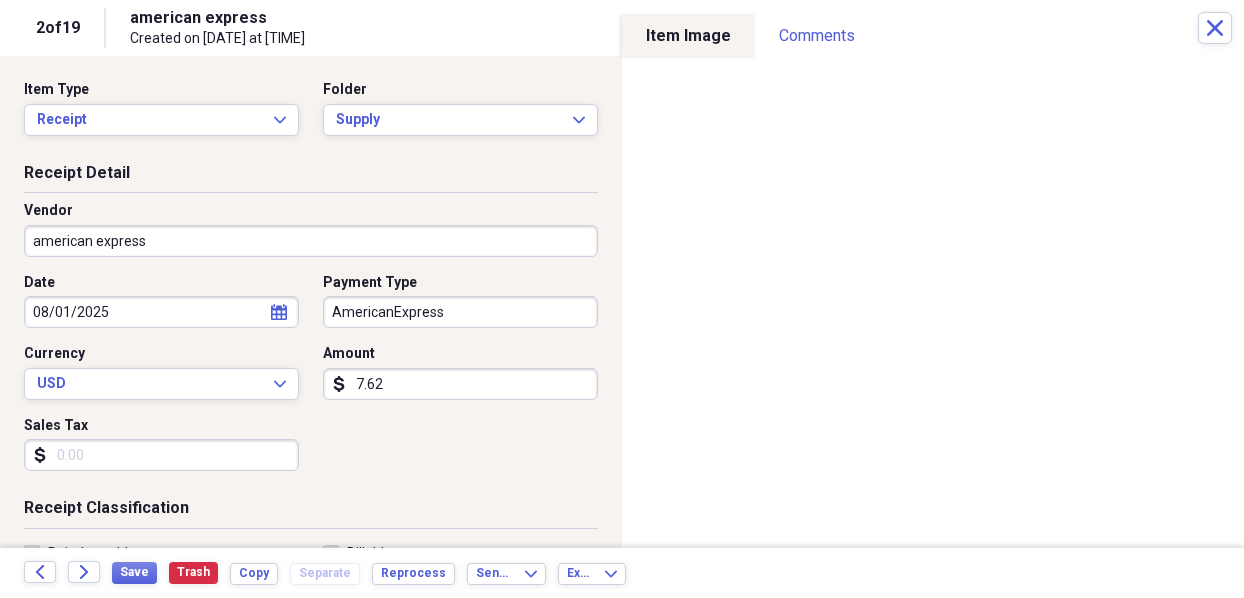 click on "american express" at bounding box center (311, 241) 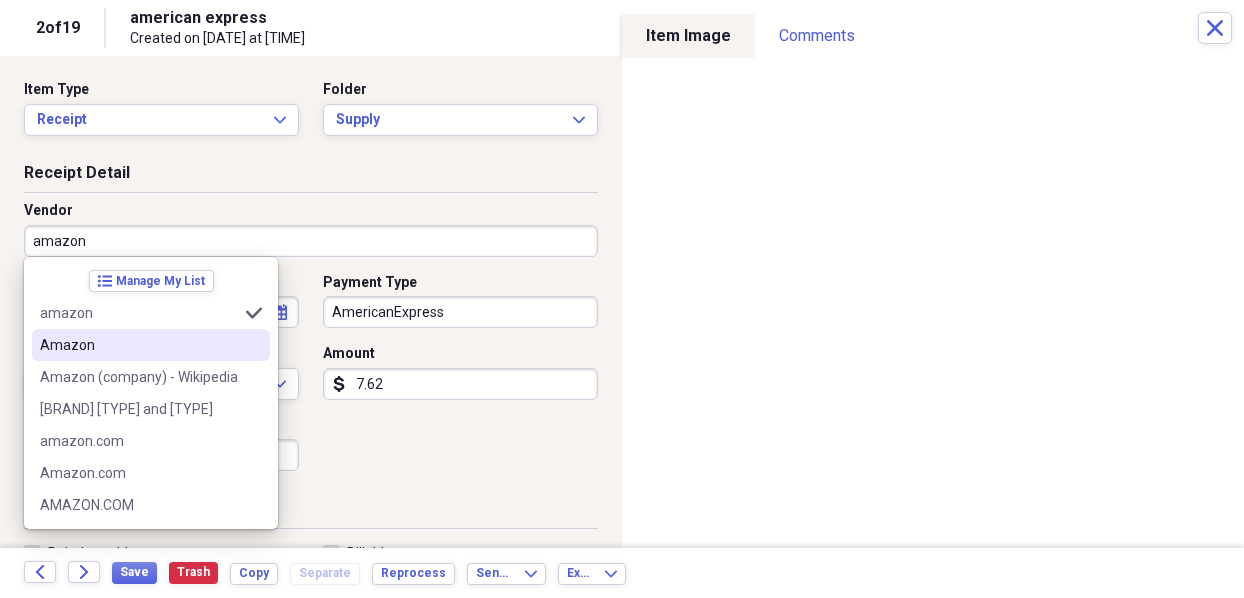click on "Amazon" at bounding box center [139, 345] 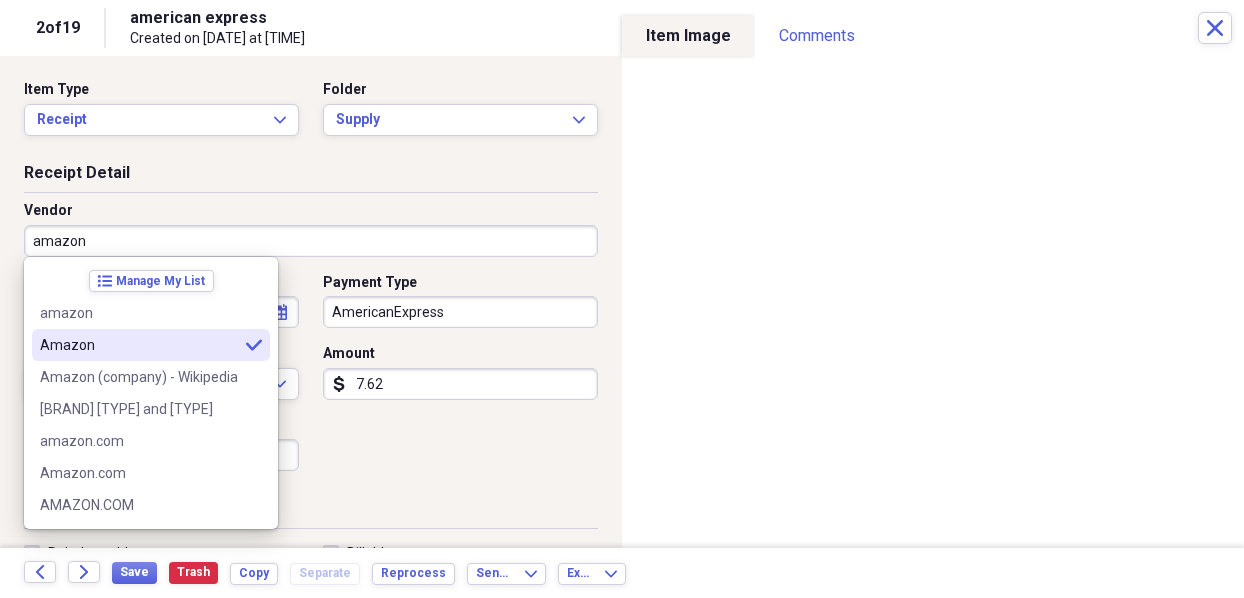 type on "Amazon" 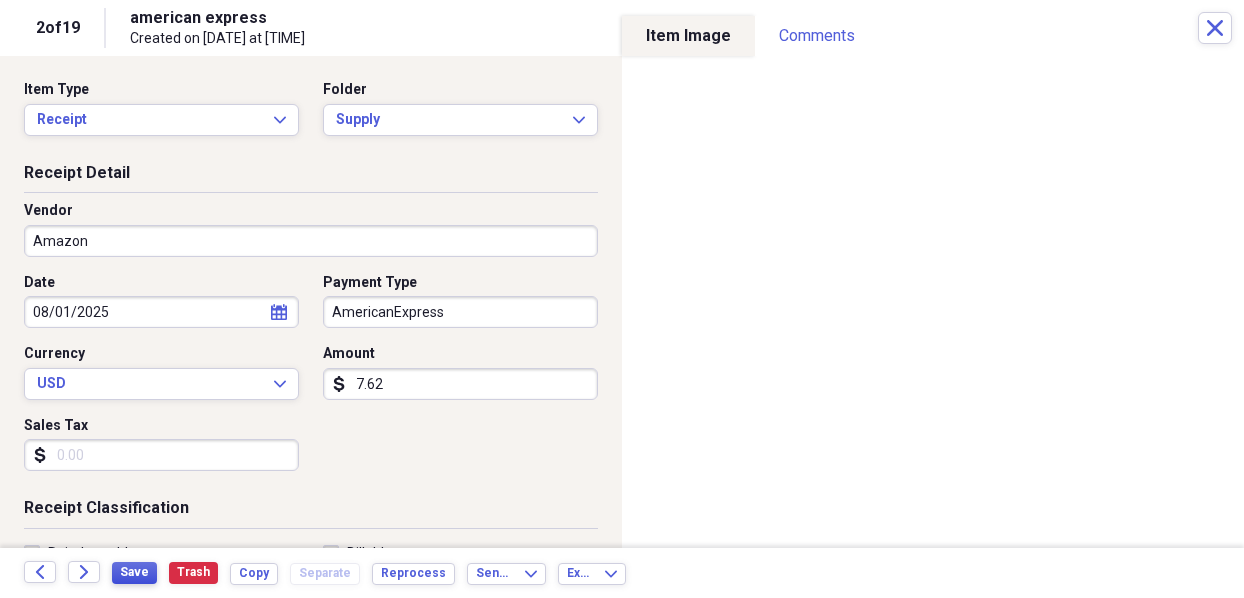 click on "Save" at bounding box center (134, 572) 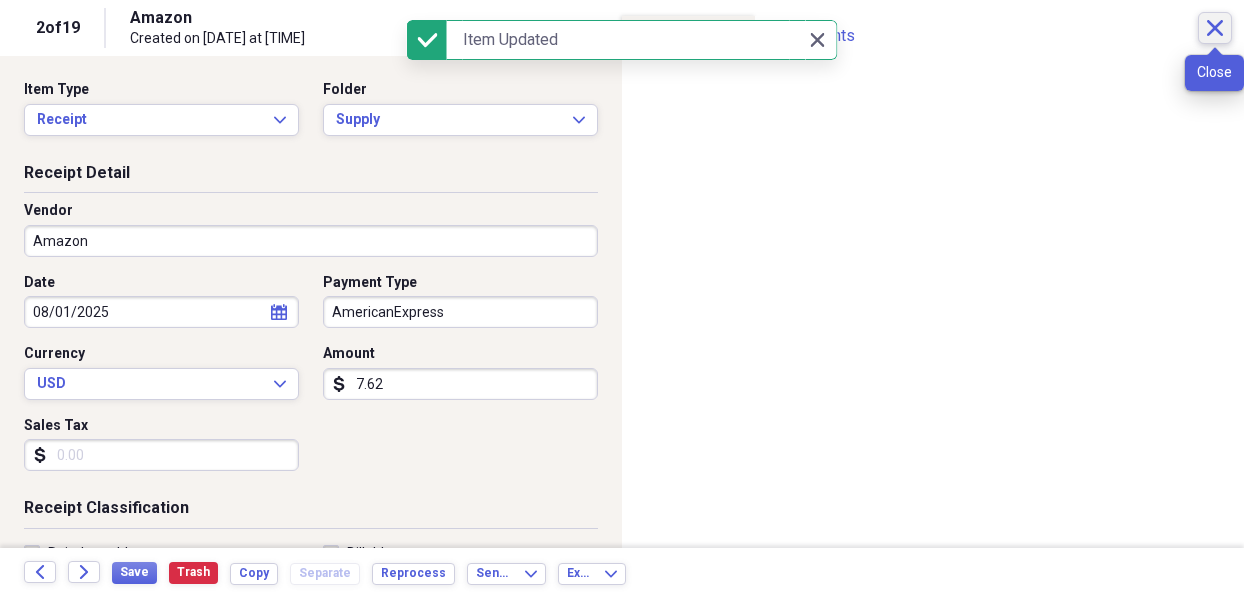 click on "Close" at bounding box center (1215, 28) 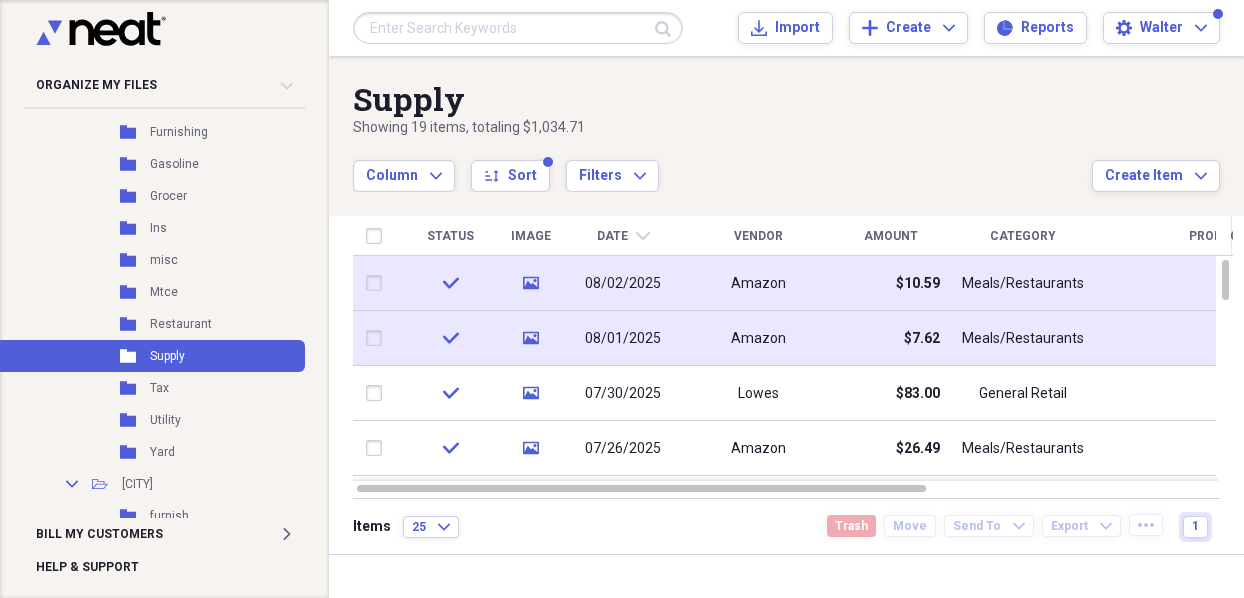 click on "08/02/2025" at bounding box center [623, 283] 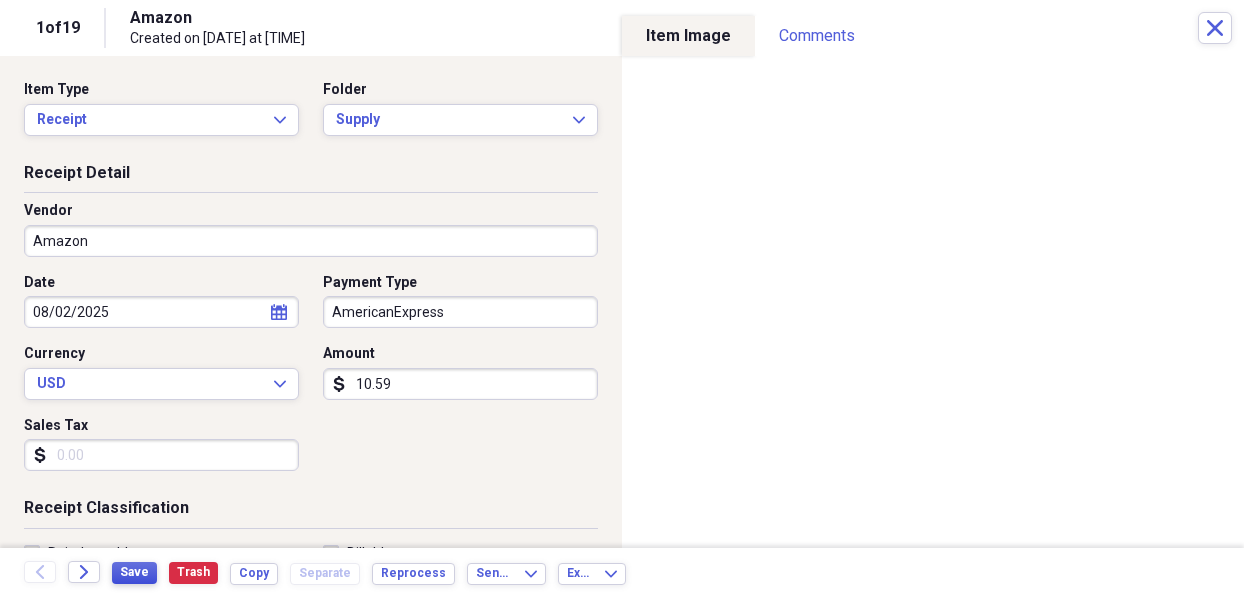 click on "Save" at bounding box center [134, 572] 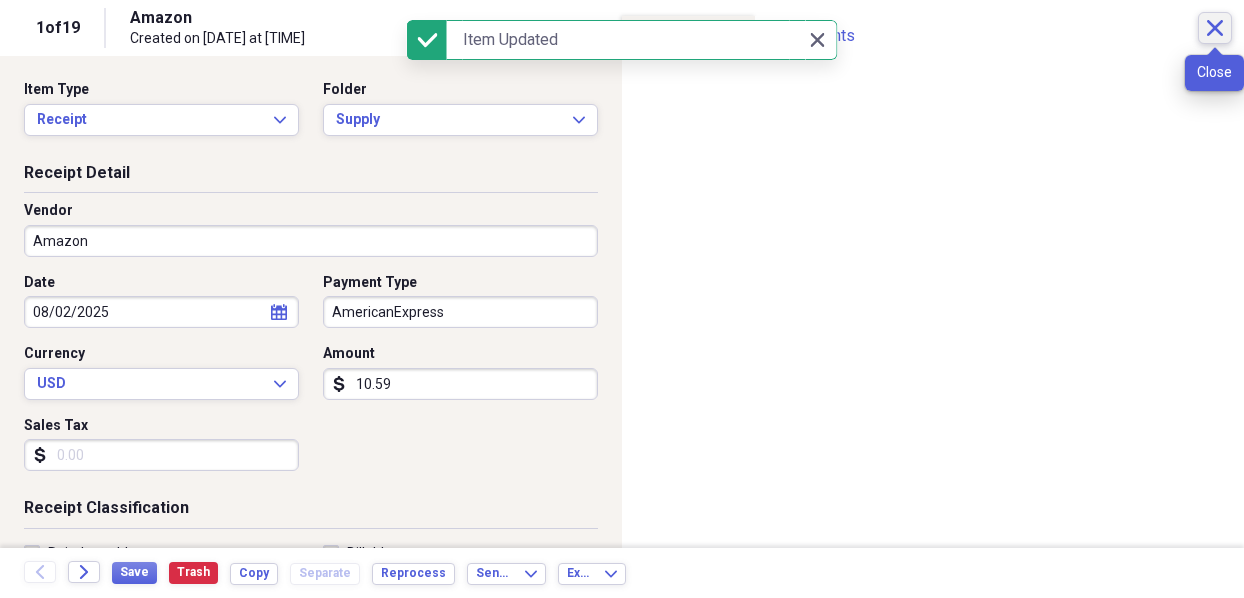 click on "Close" 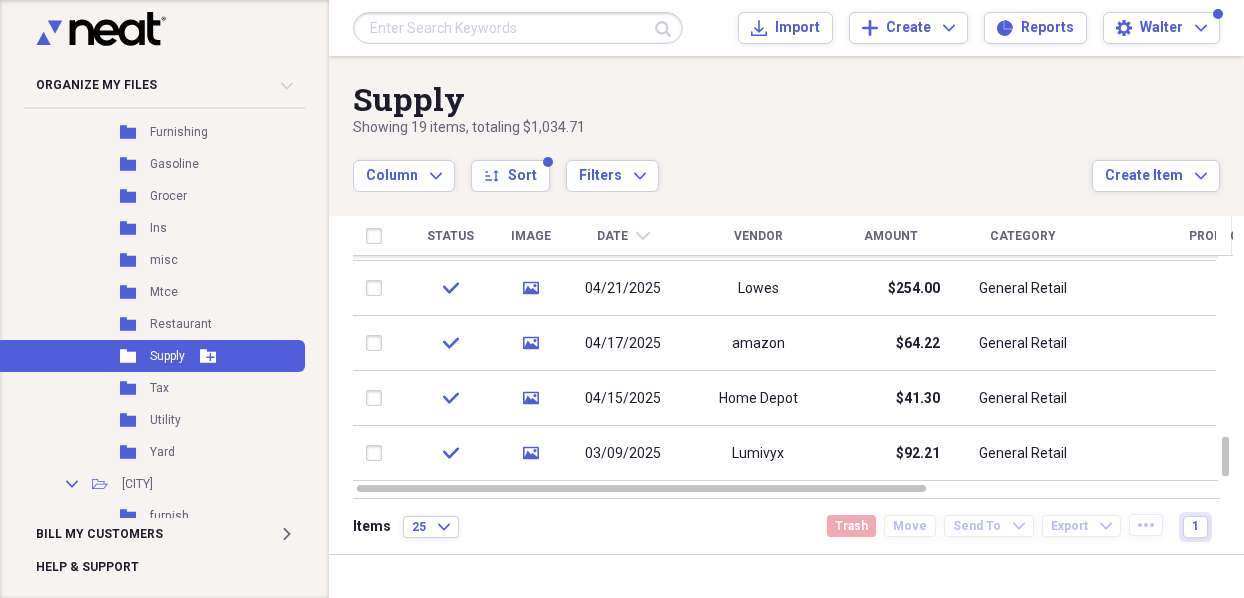 click on "Folder Supply Add Folder" at bounding box center (150, 356) 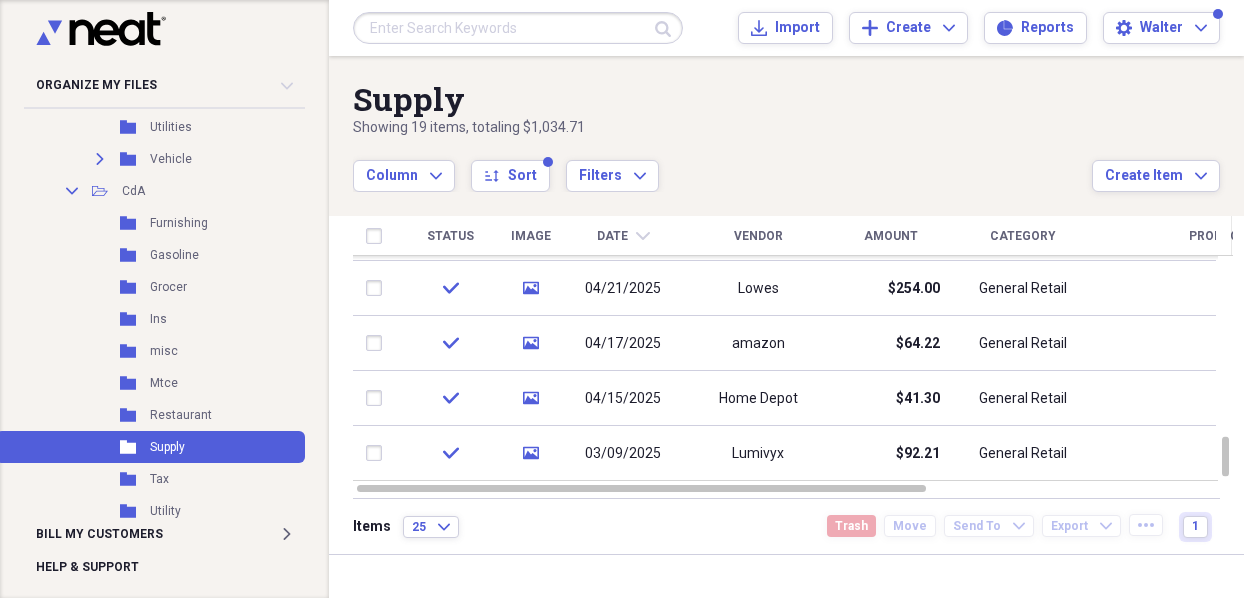 scroll, scrollTop: 680, scrollLeft: 0, axis: vertical 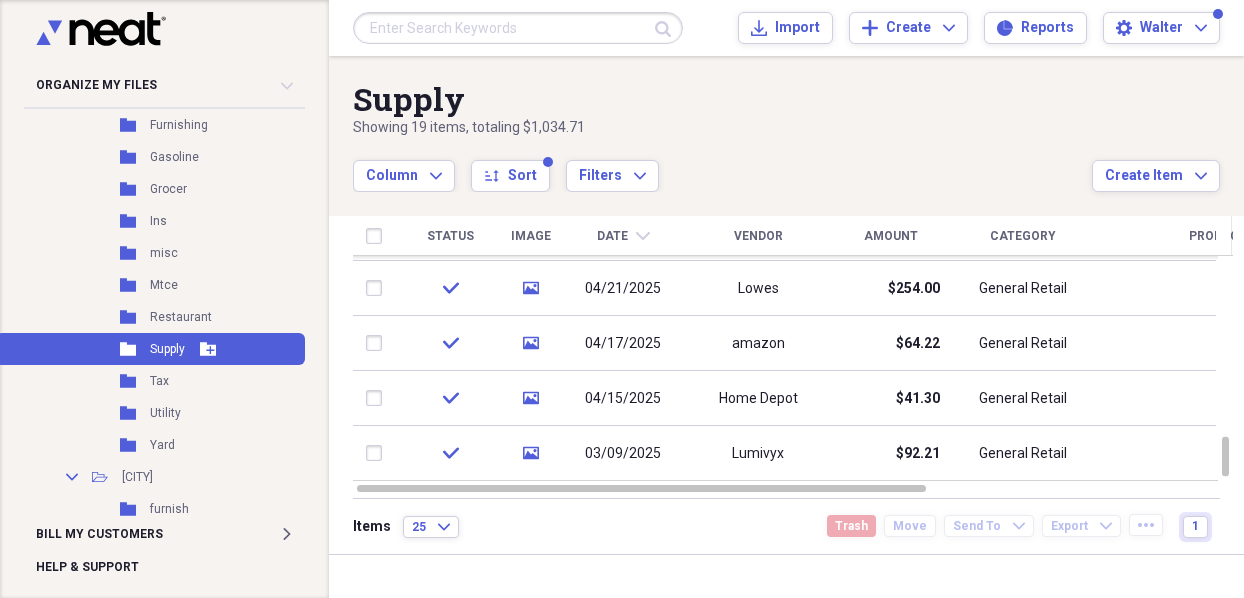 click on "Supply" at bounding box center [167, 349] 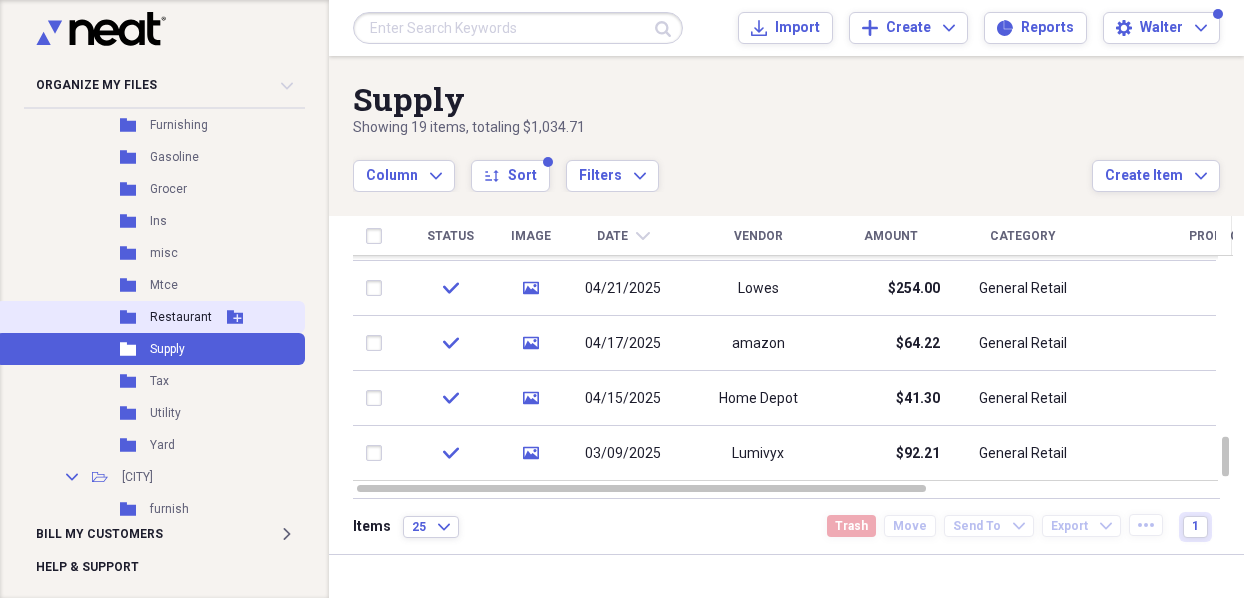 click on "Restaurant" at bounding box center (181, 317) 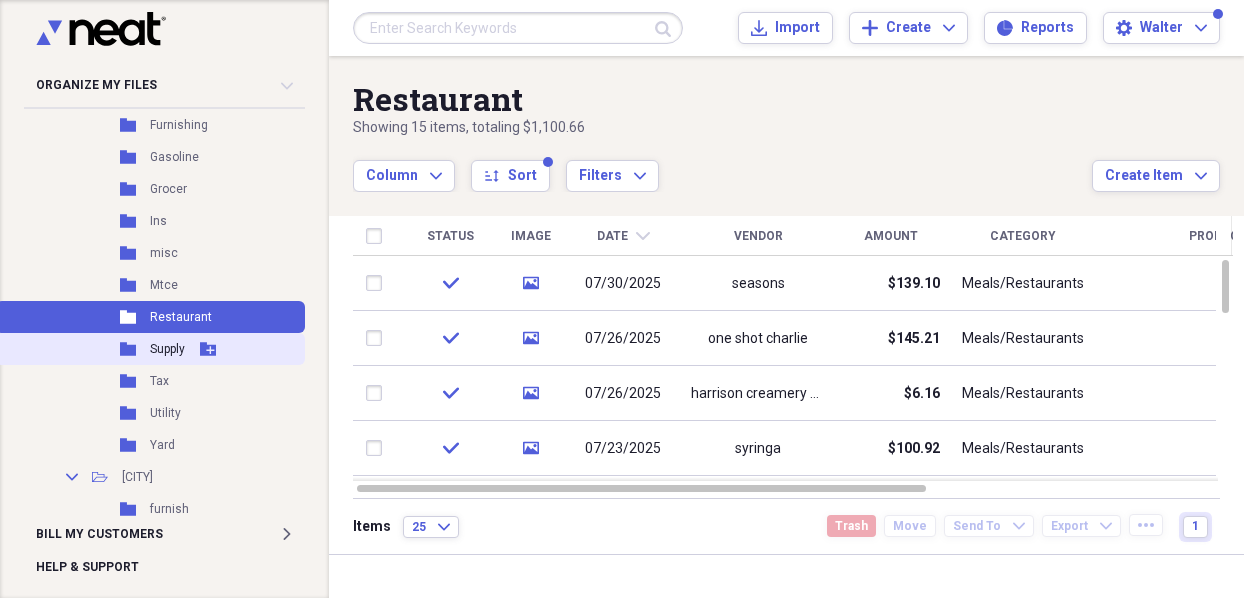 click on "Supply" at bounding box center (167, 349) 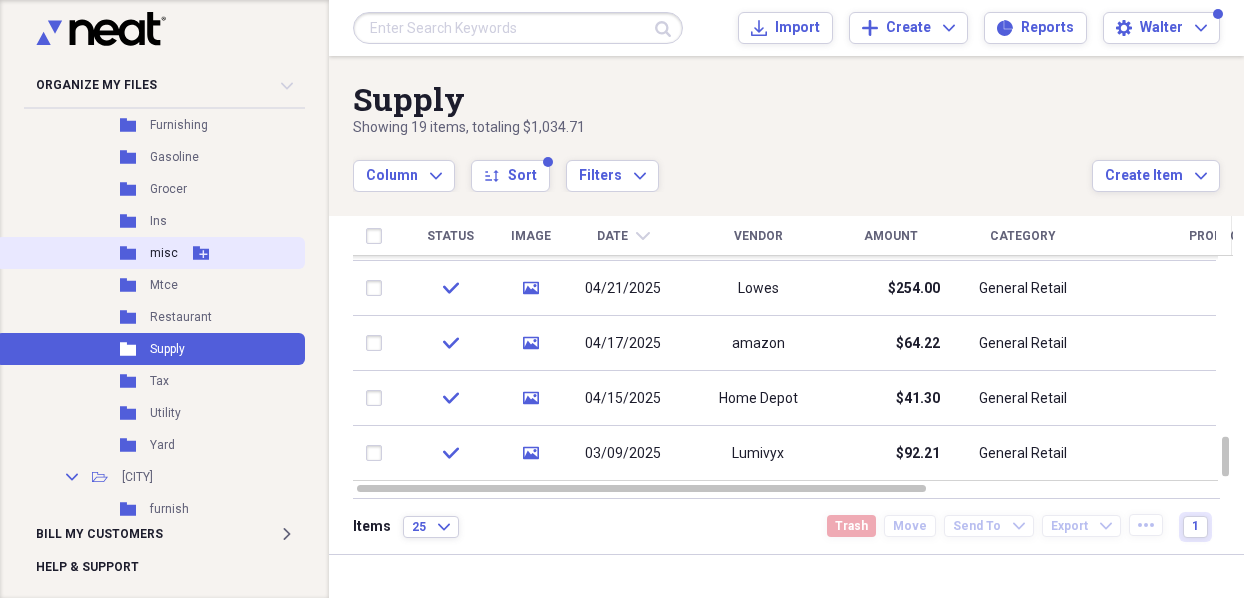 click 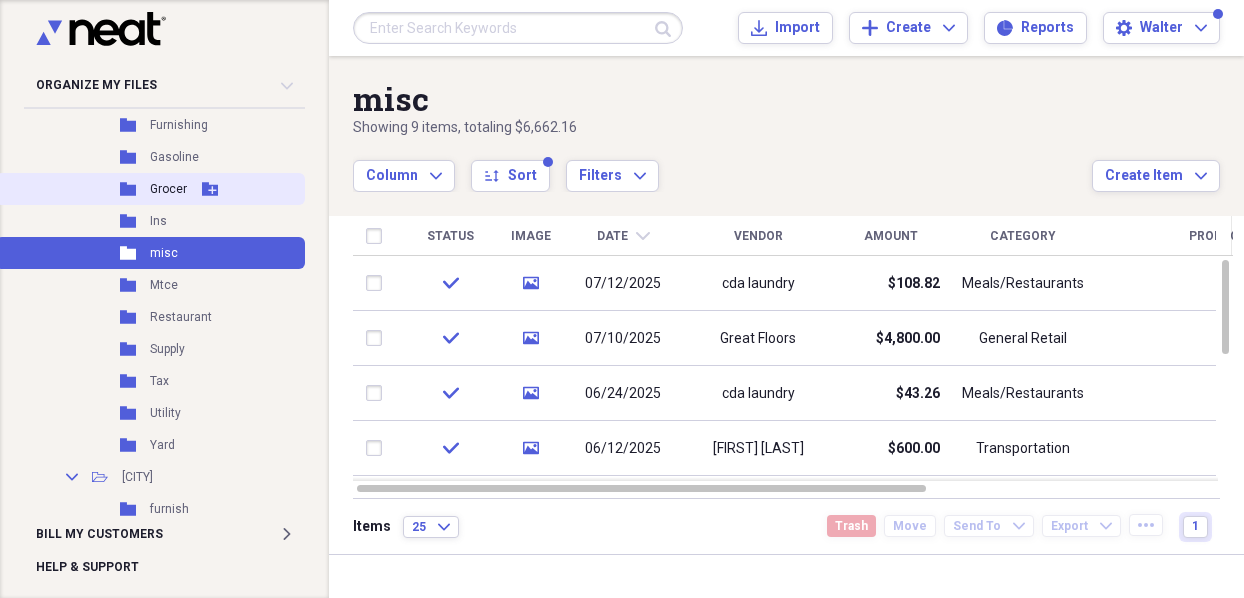 click 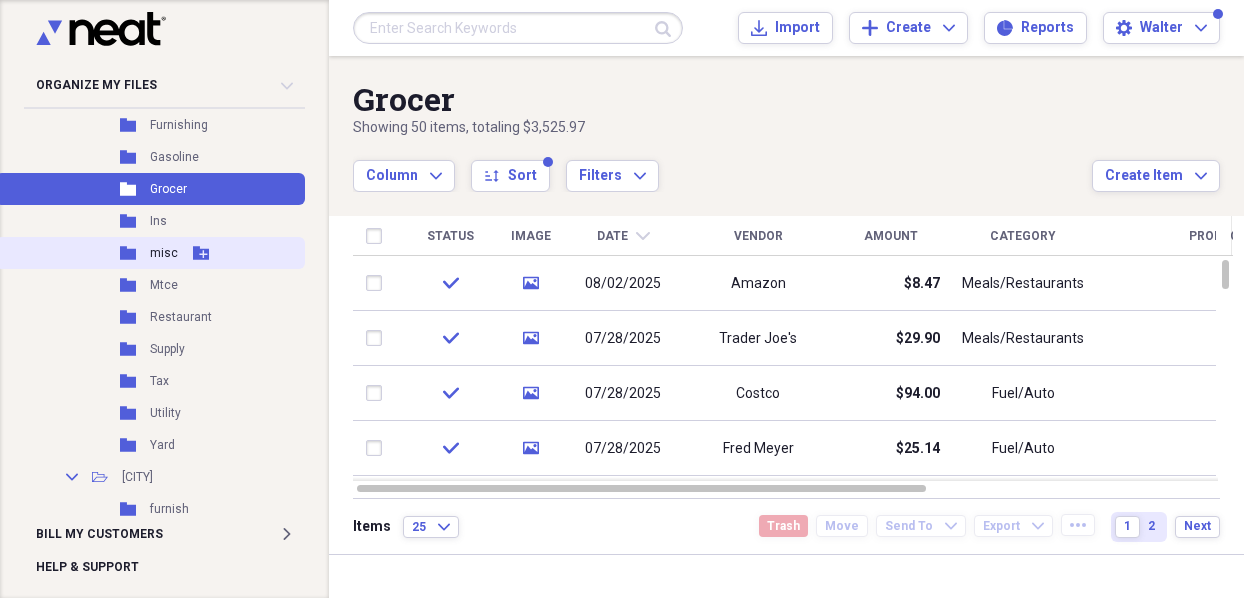 click 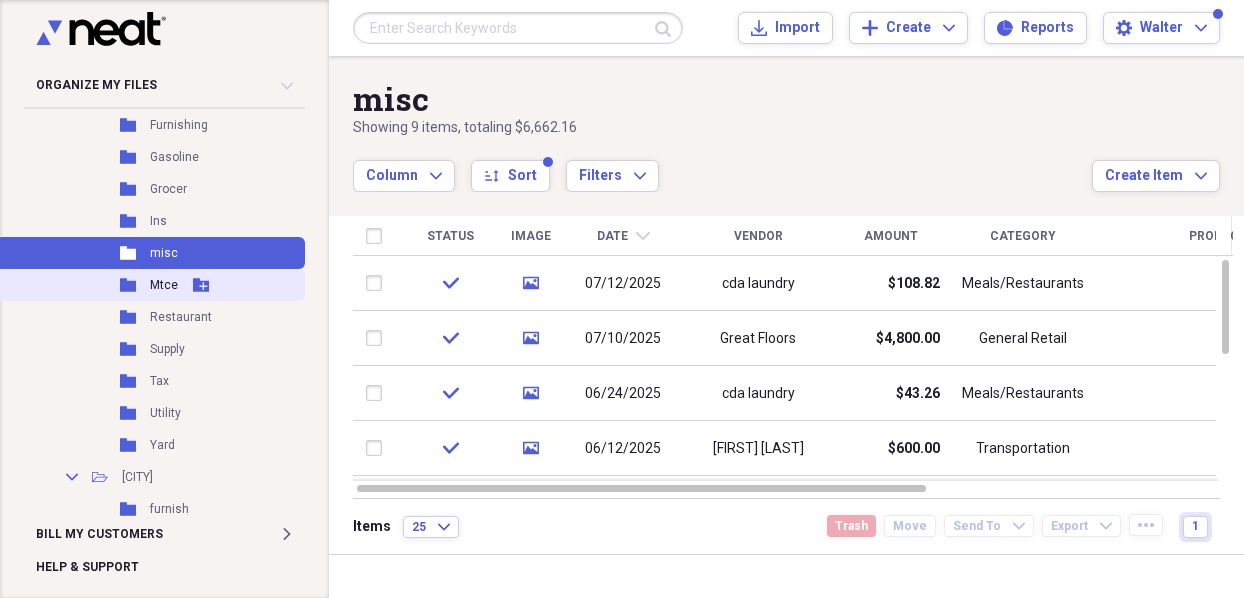 click on "Folder Mtce Add Folder" at bounding box center [150, 285] 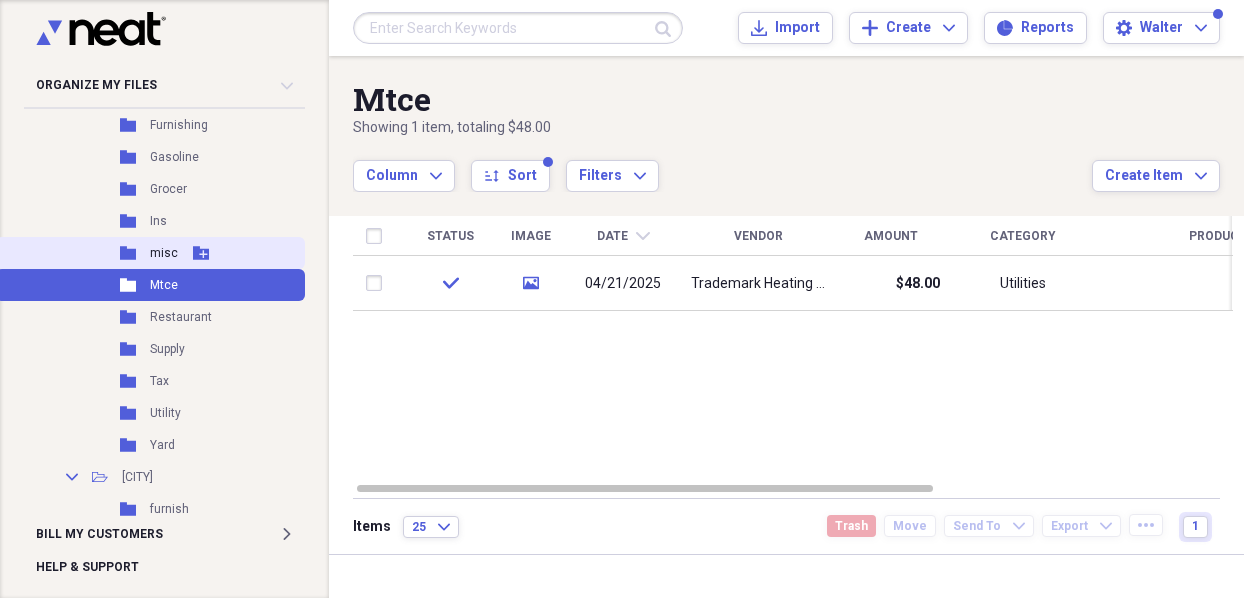 click on "misc" at bounding box center (164, 253) 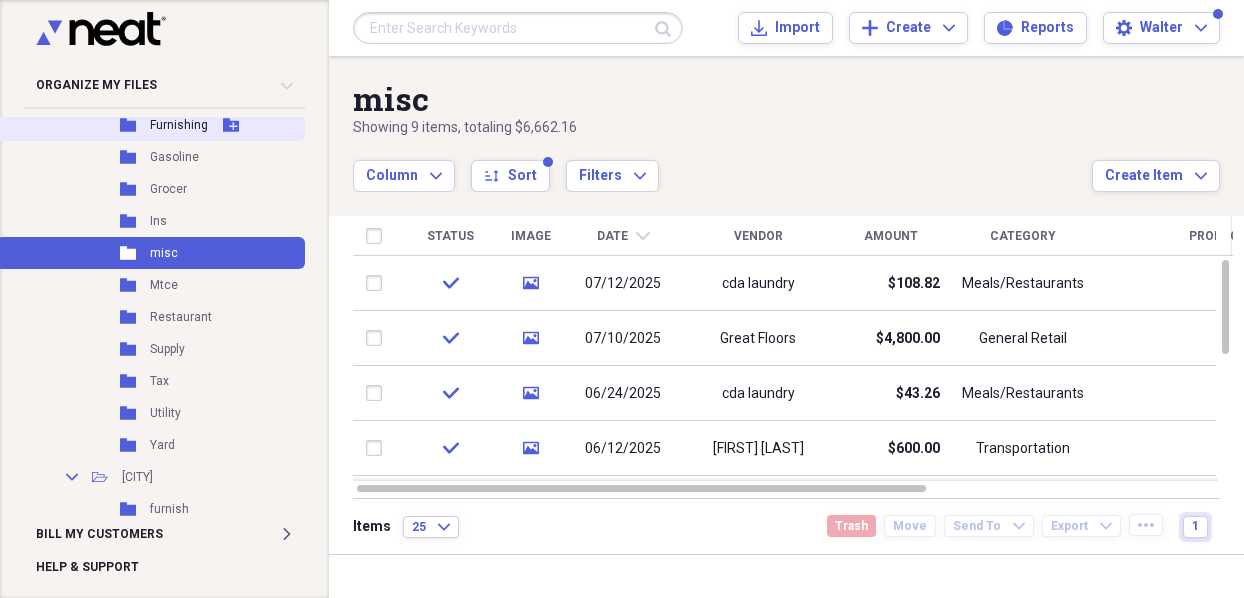 click 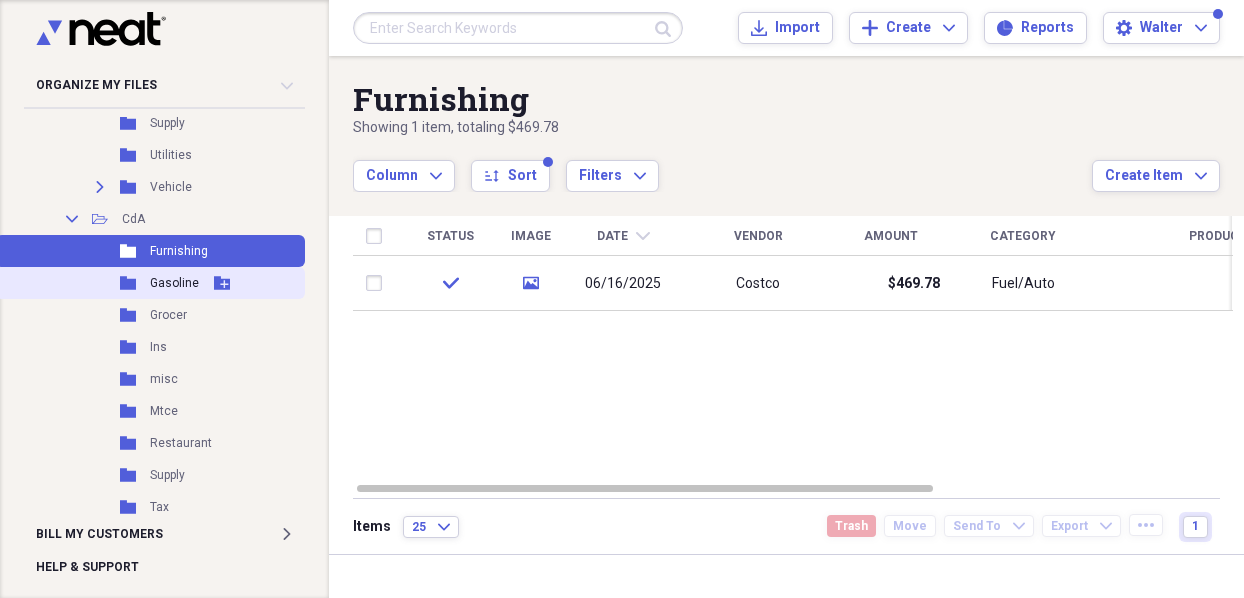 scroll, scrollTop: 480, scrollLeft: 0, axis: vertical 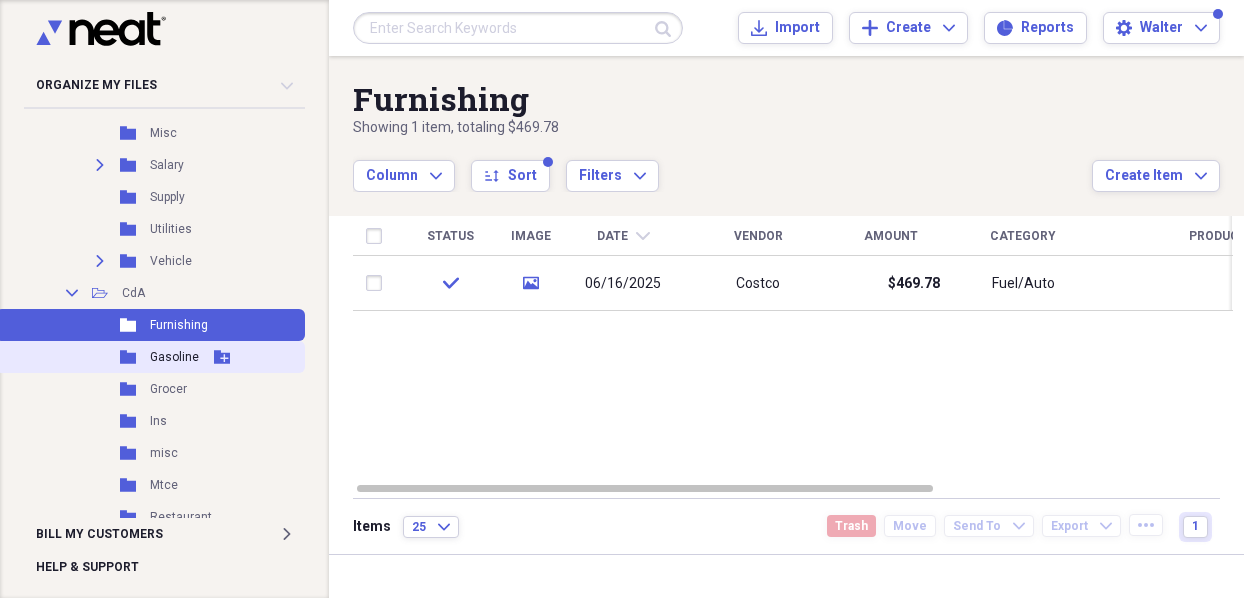 click 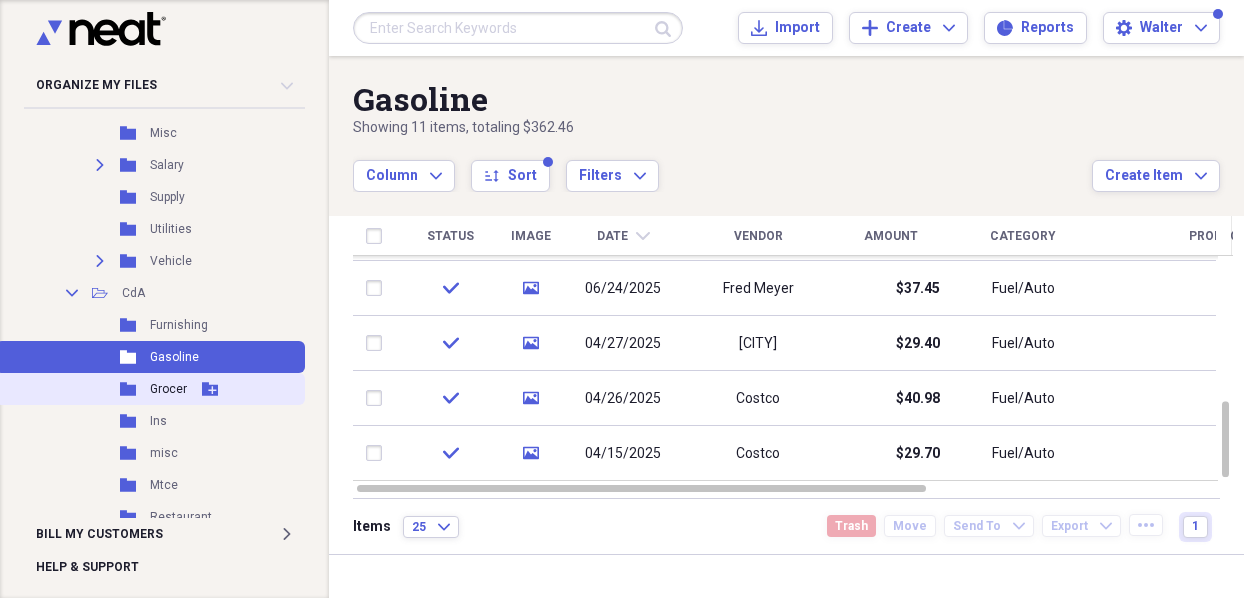 click 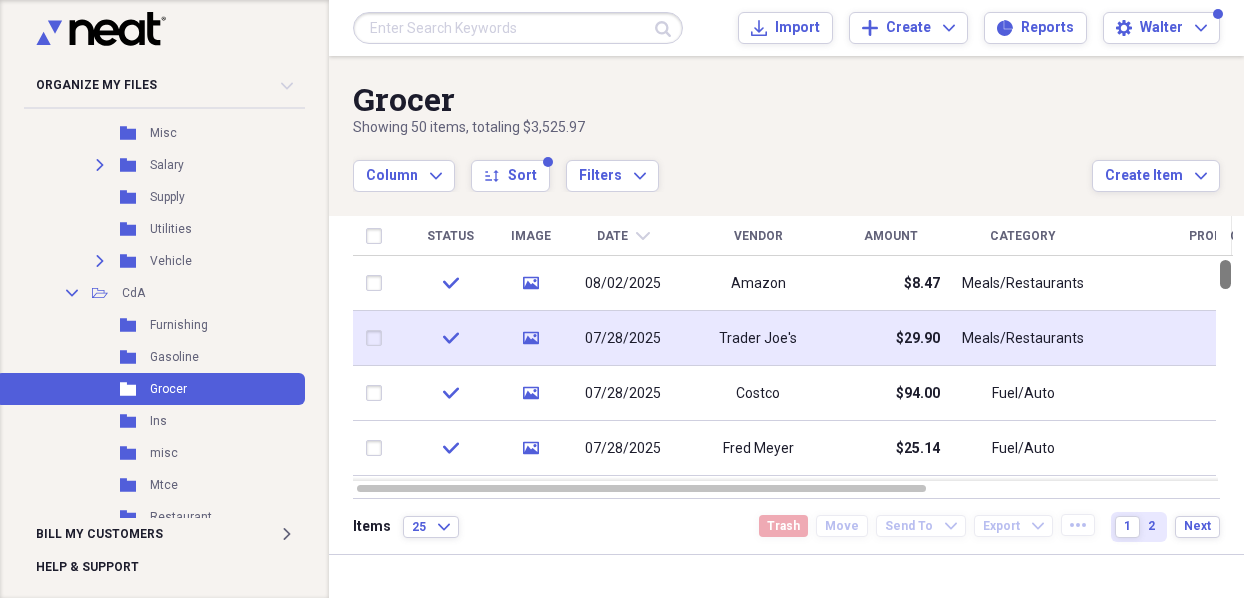 drag, startPoint x: 1235, startPoint y: 424, endPoint x: 948, endPoint y: 357, distance: 294.71683 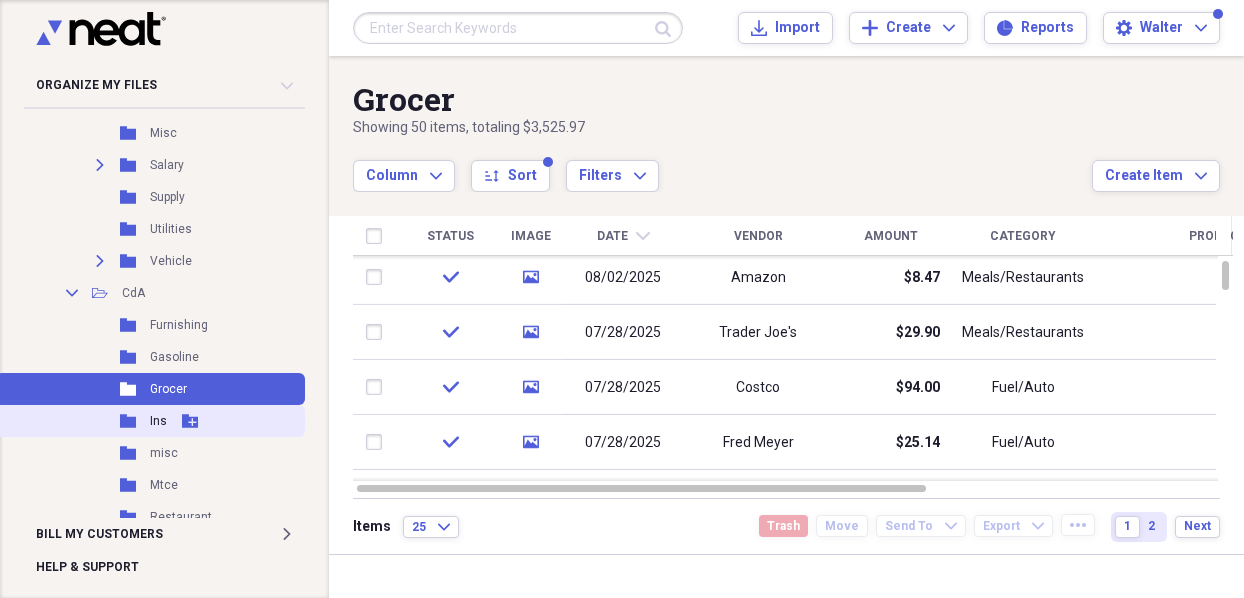 click 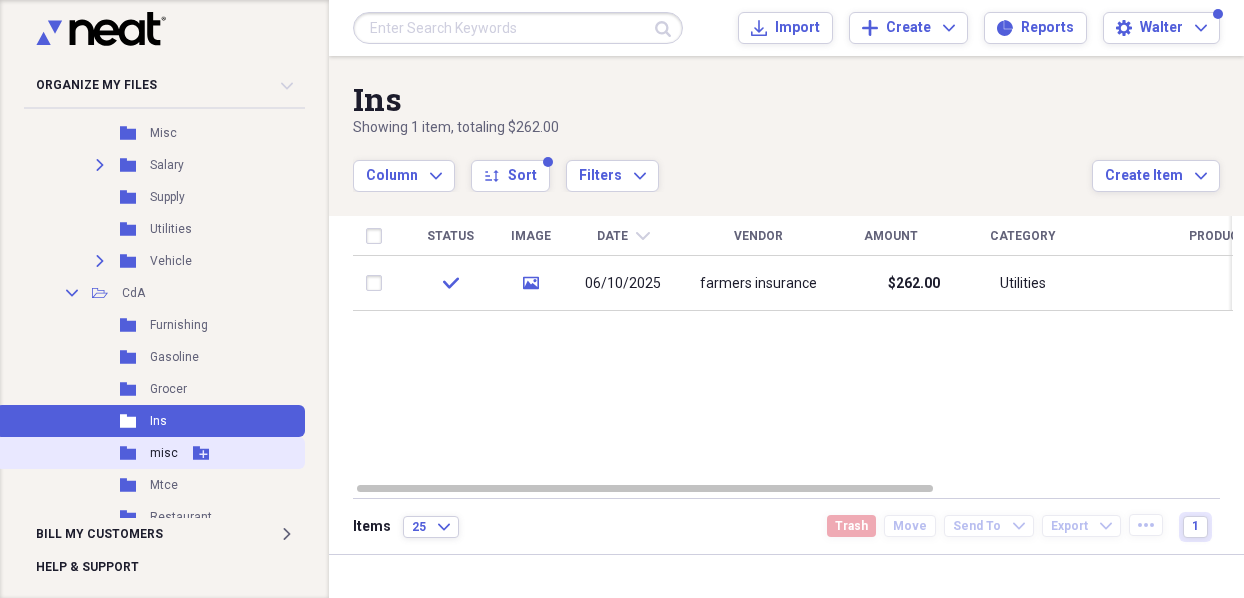 click 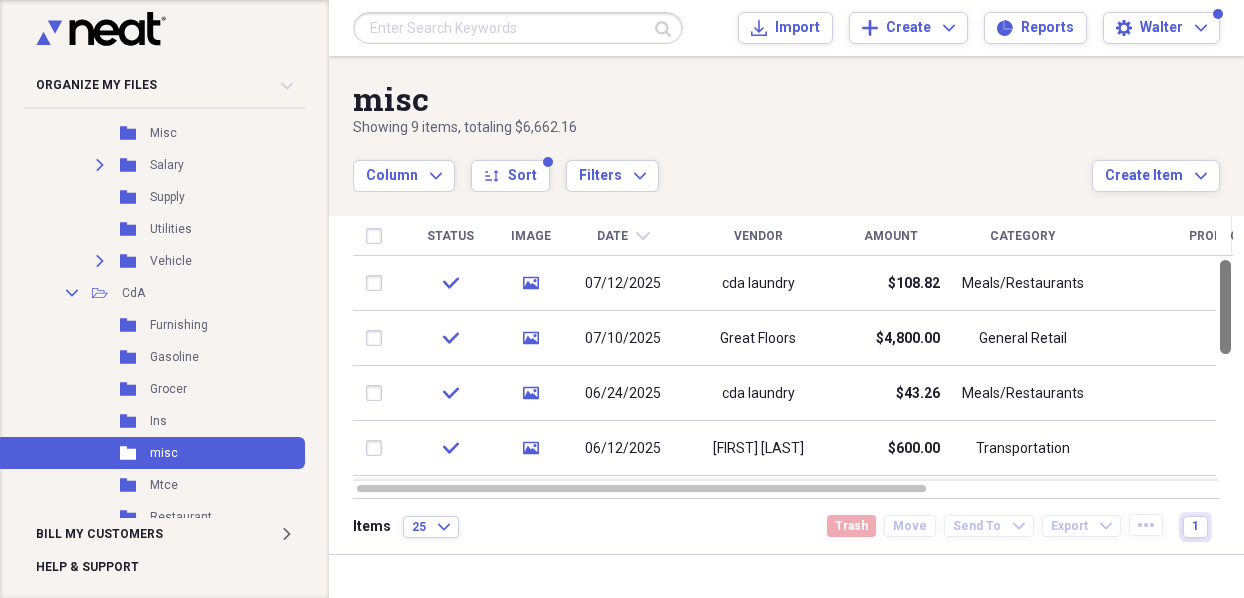 drag, startPoint x: 1239, startPoint y: 317, endPoint x: 1265, endPoint y: 359, distance: 49.396355 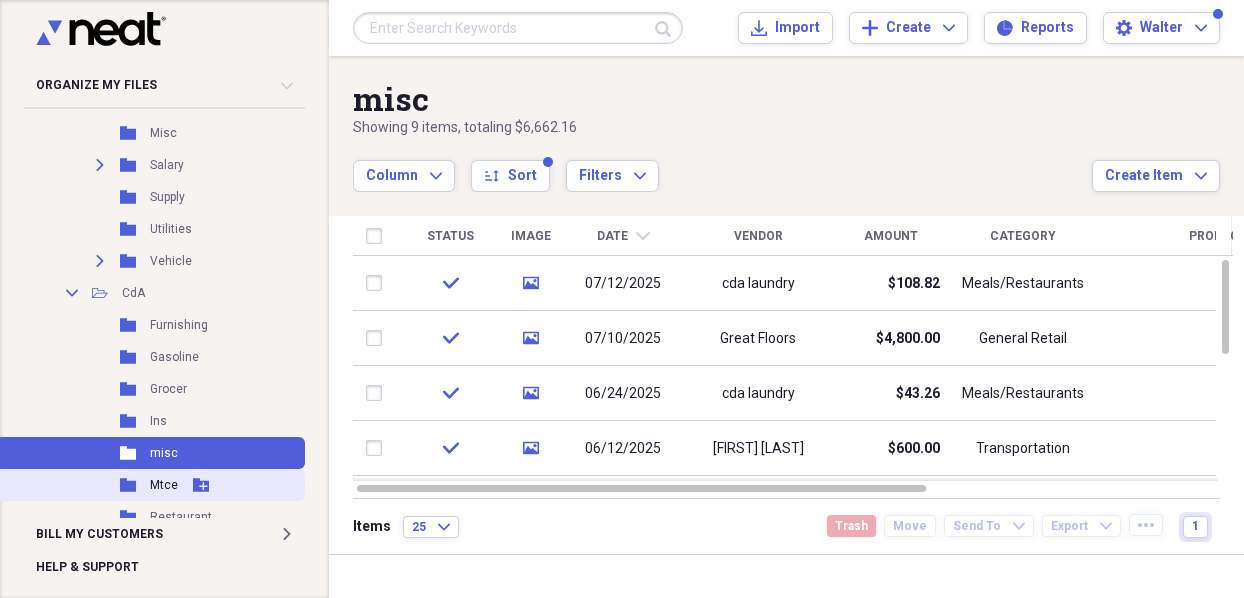 click on "Folder Mtce Add Folder" at bounding box center [150, 485] 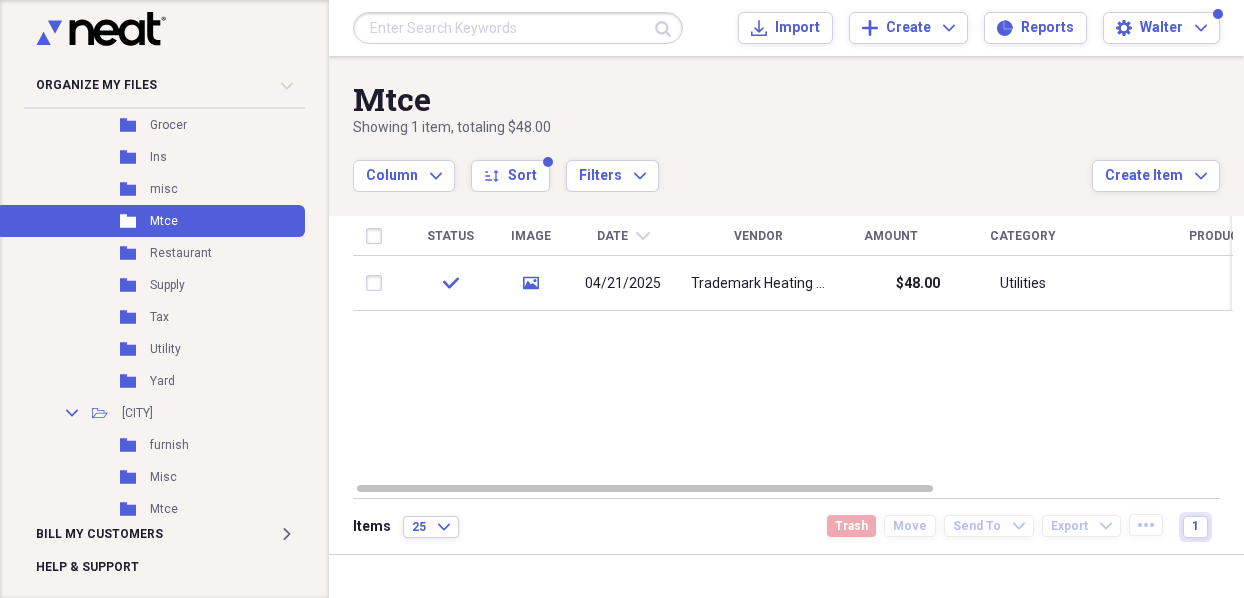 scroll, scrollTop: 774, scrollLeft: 0, axis: vertical 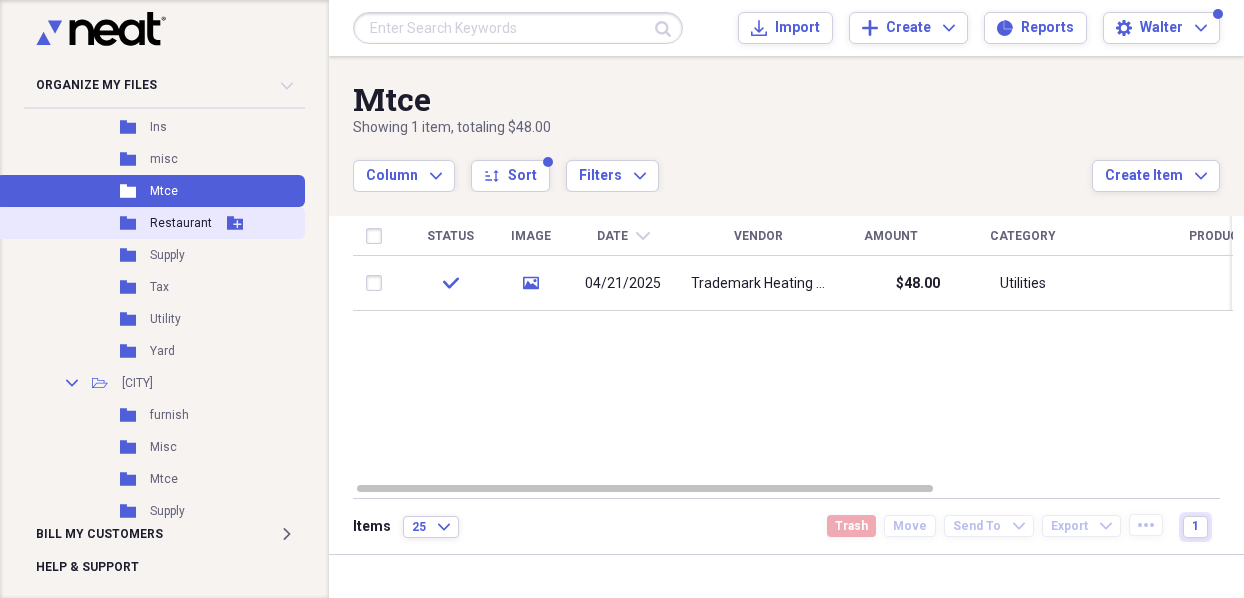 click 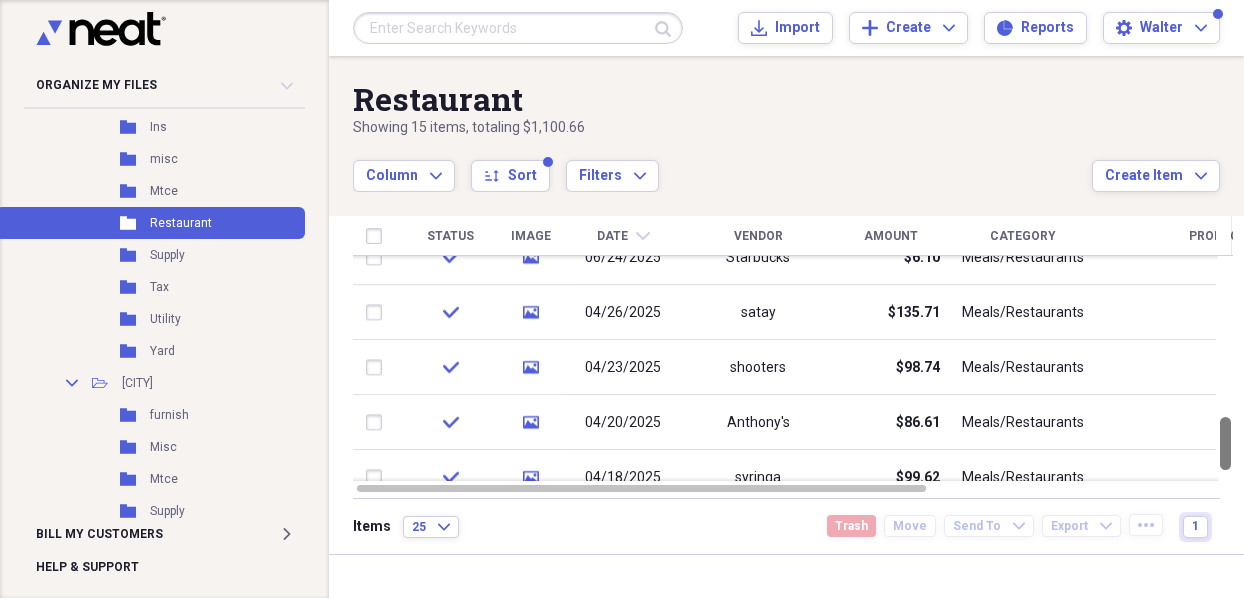 drag, startPoint x: 1236, startPoint y: 295, endPoint x: 1273, endPoint y: 454, distance: 163.24828 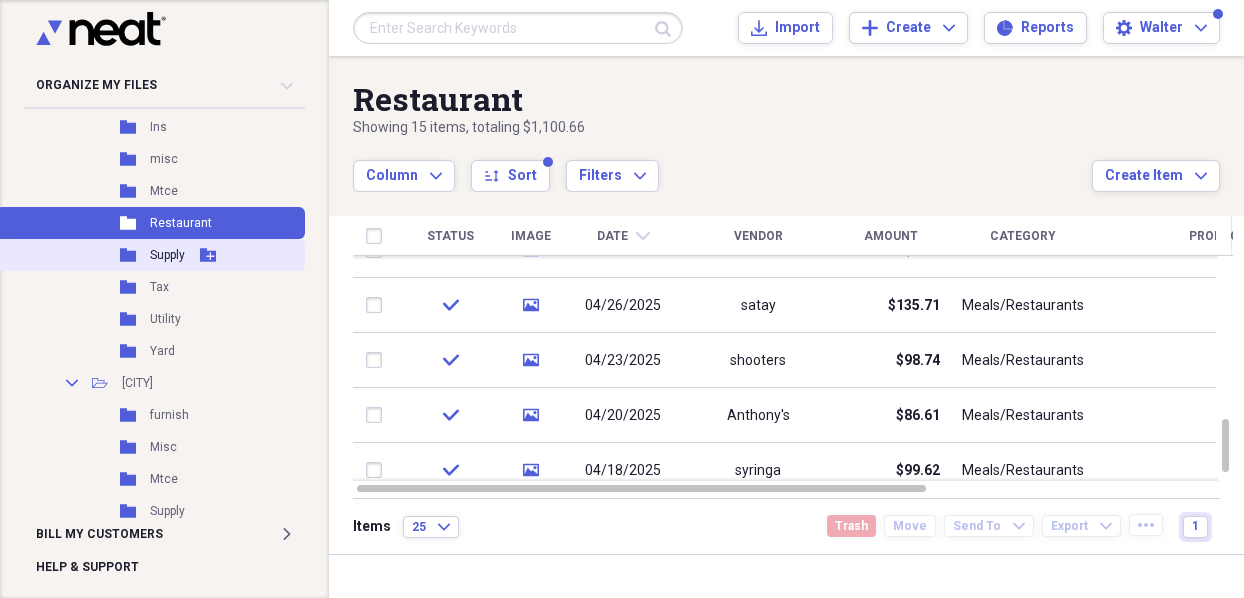 click 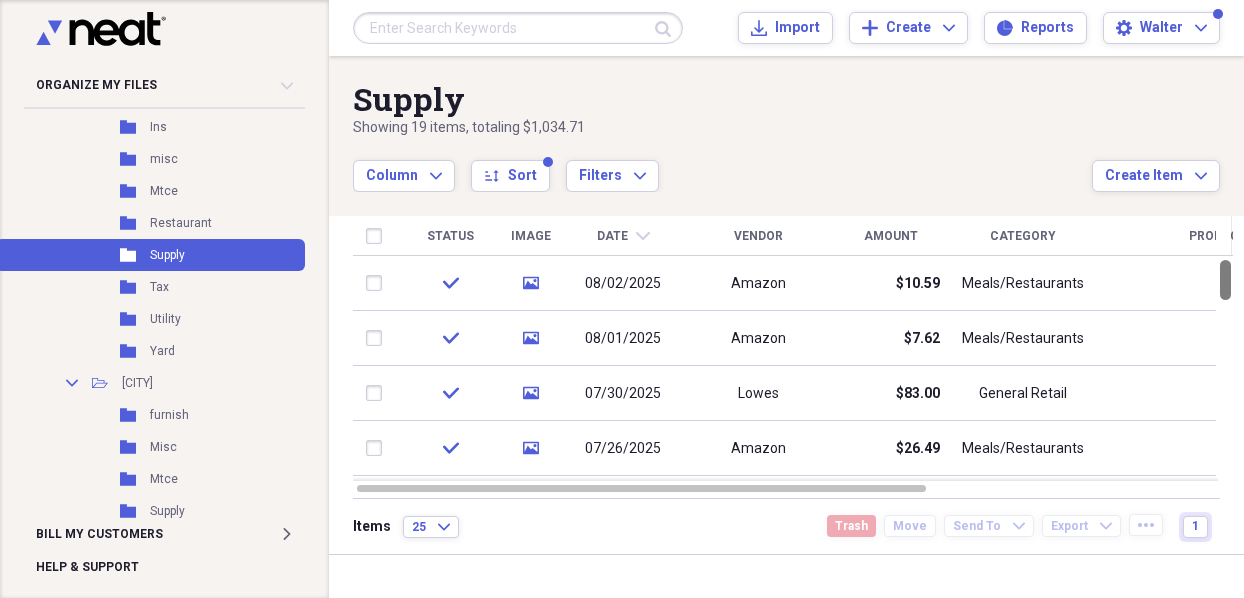 drag, startPoint x: 1234, startPoint y: 287, endPoint x: 1235, endPoint y: 277, distance: 10.049875 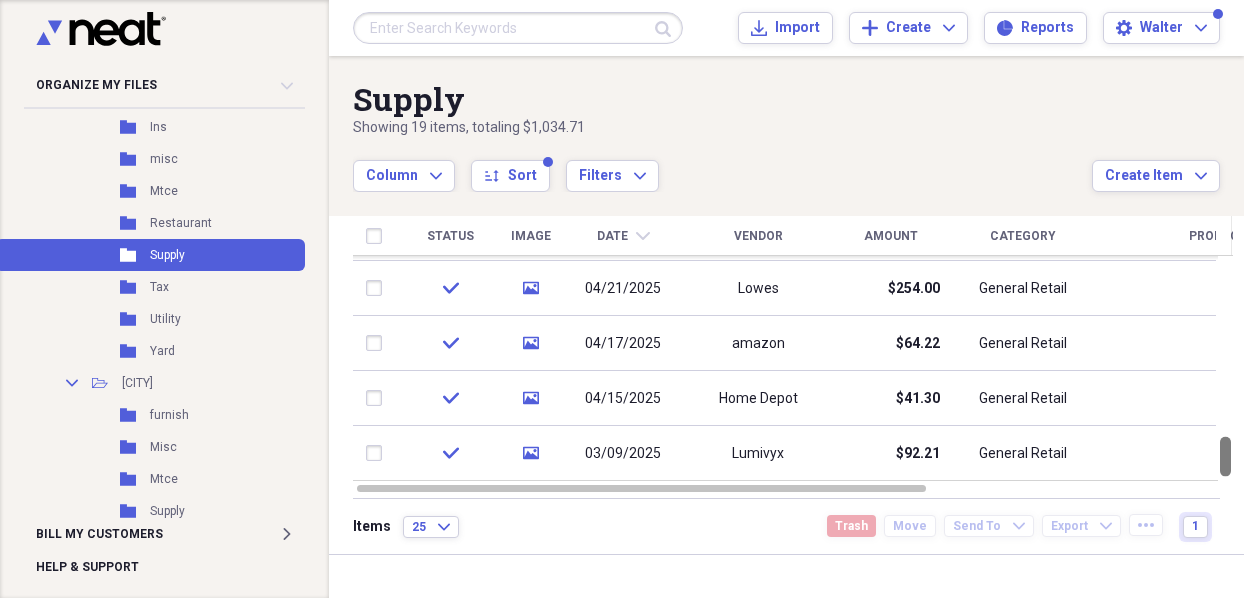 drag, startPoint x: 1237, startPoint y: 279, endPoint x: 1273, endPoint y: 480, distance: 204.19843 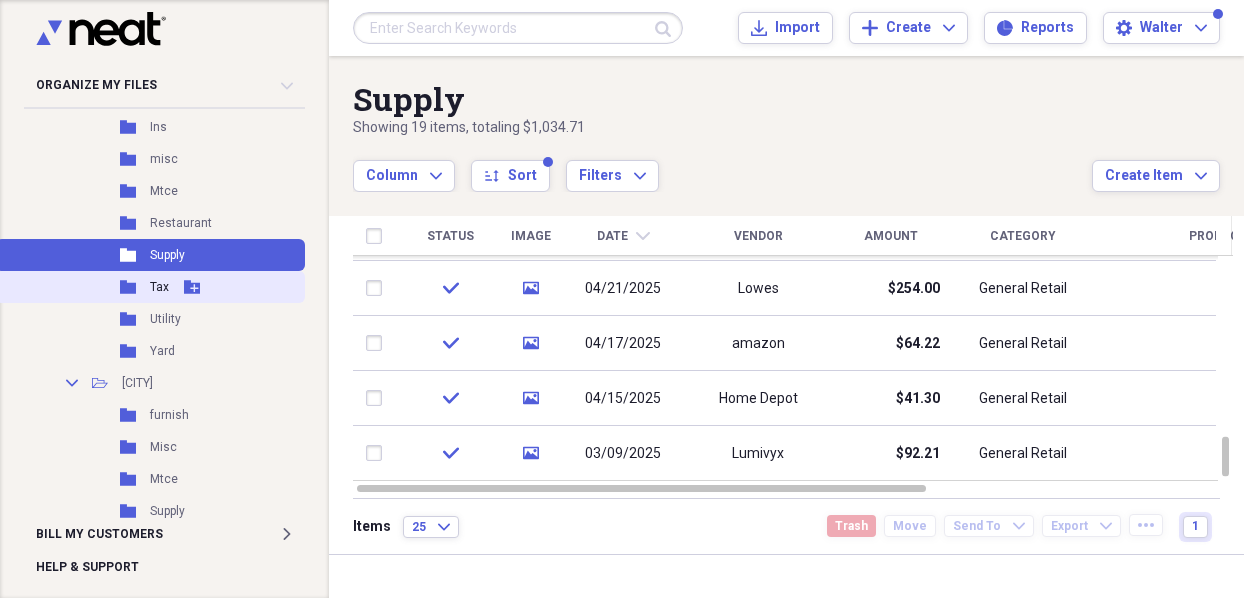 click 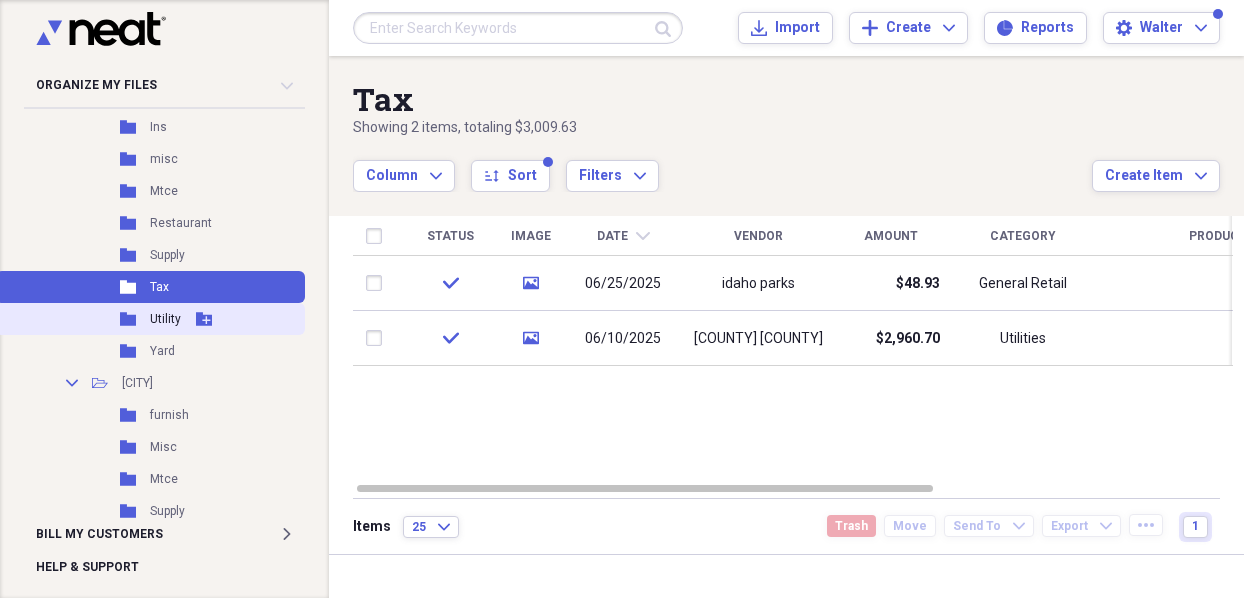 click 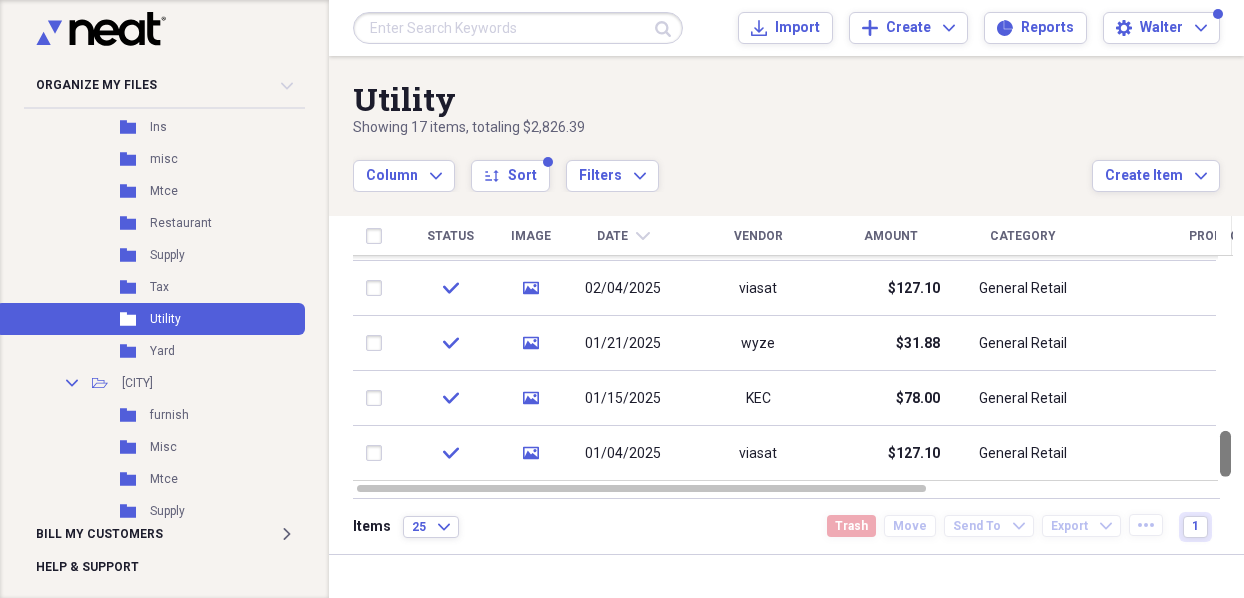 drag, startPoint x: 1241, startPoint y: 288, endPoint x: 1244, endPoint y: 493, distance: 205.02196 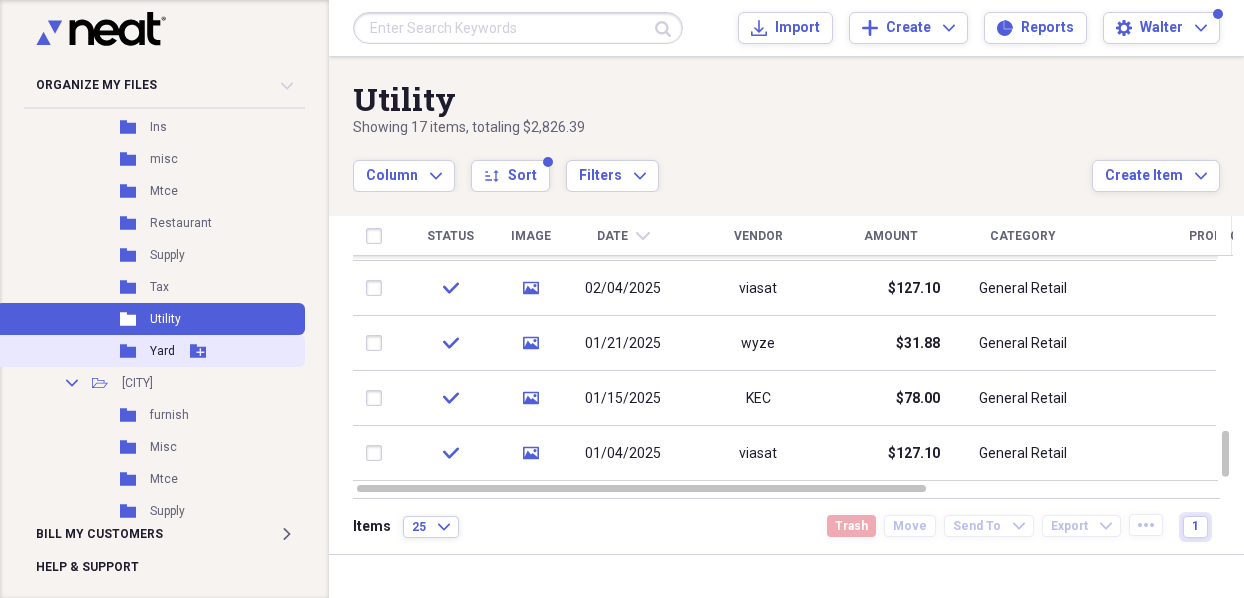 click 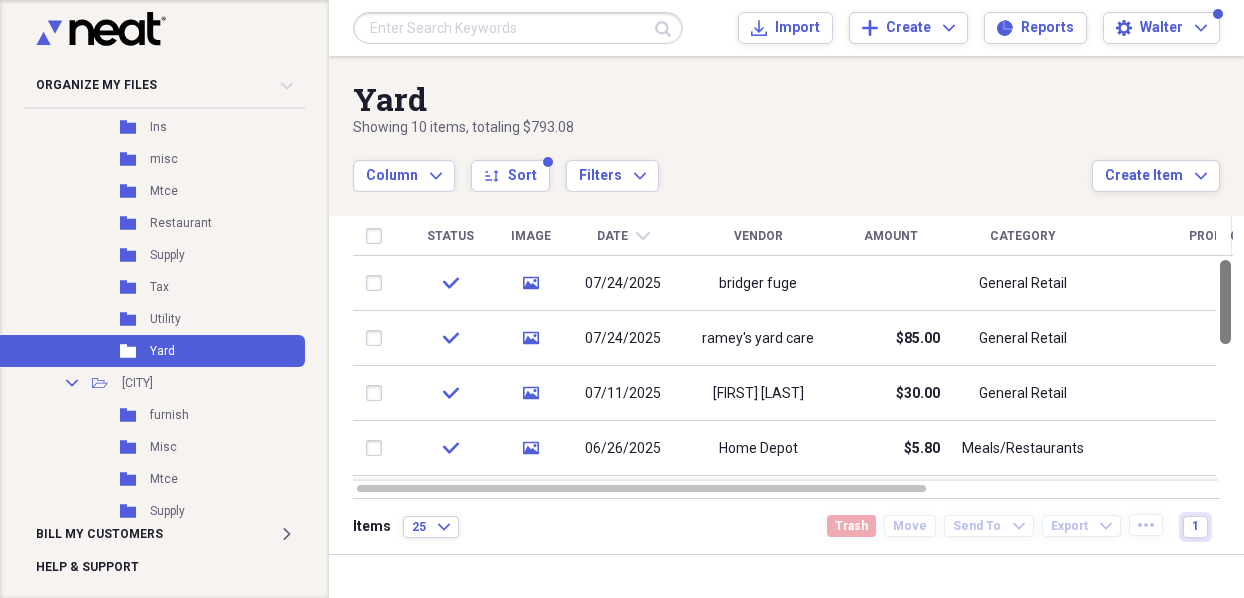 drag, startPoint x: 1237, startPoint y: 305, endPoint x: 991, endPoint y: 176, distance: 277.77148 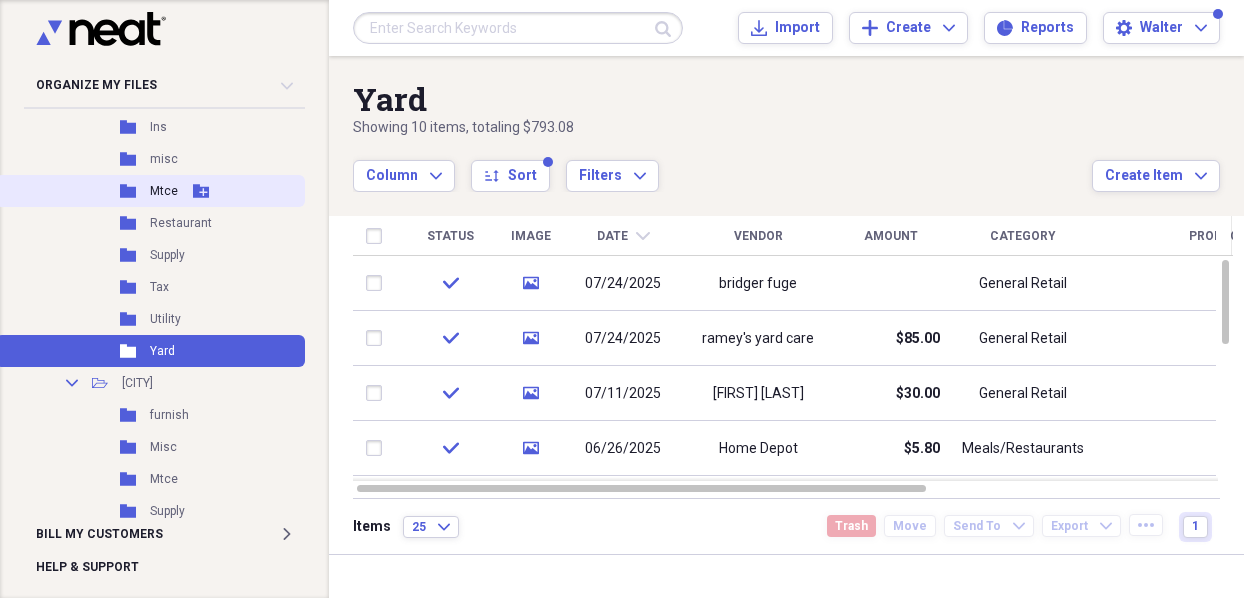 click on "Folder Mtce Add Folder" at bounding box center (150, 191) 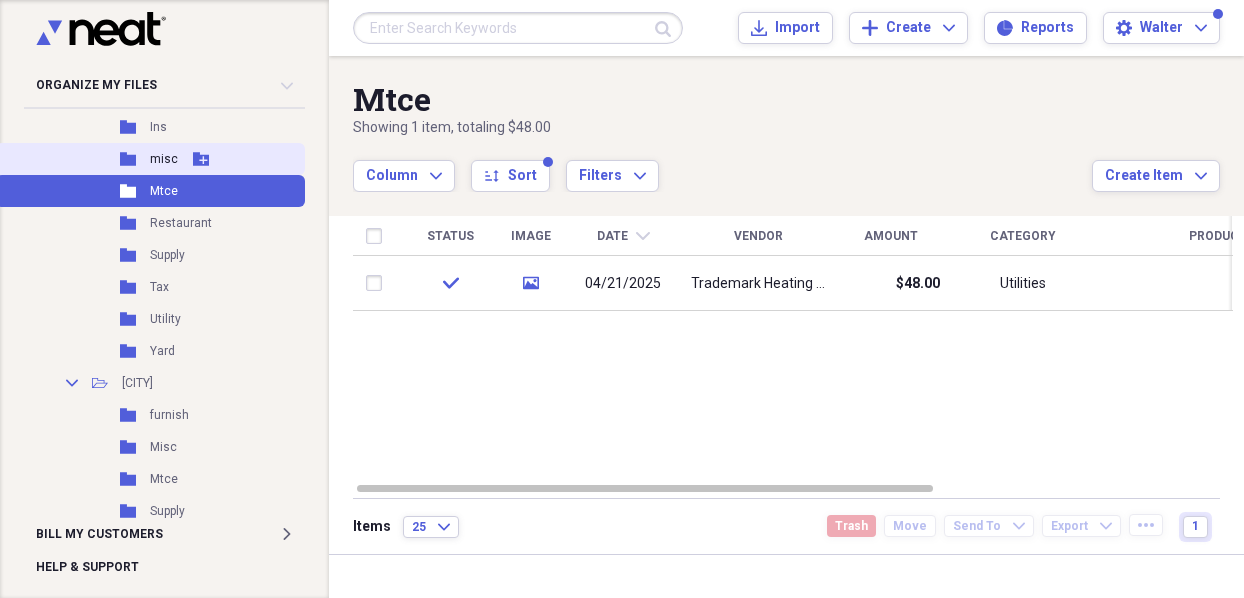 click 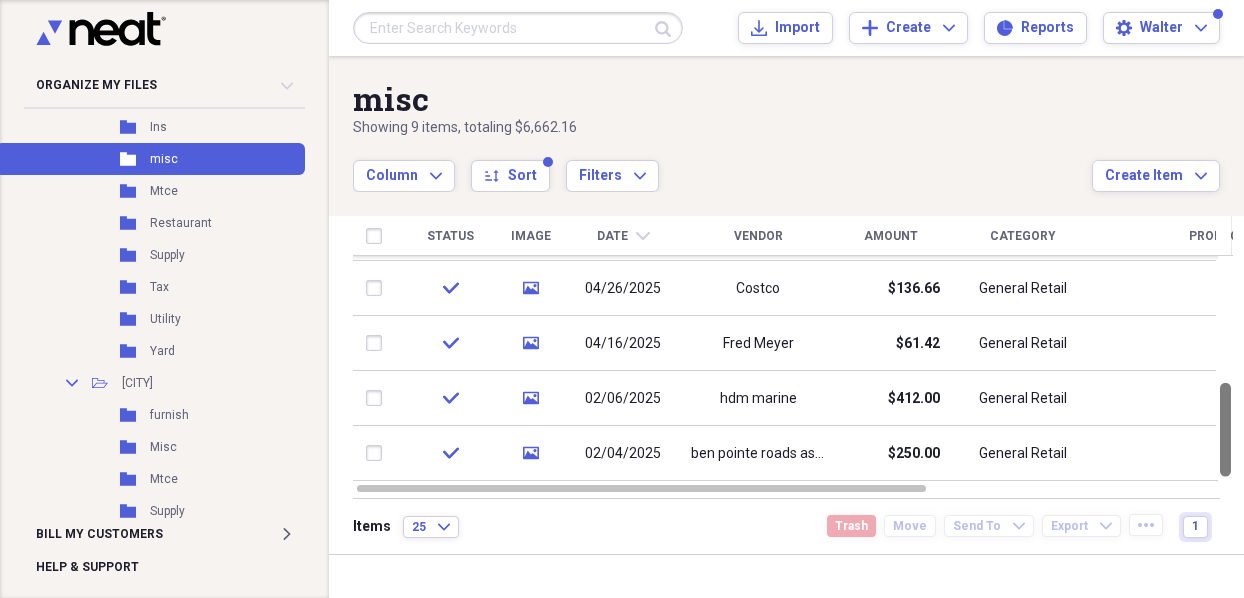 drag, startPoint x: 1236, startPoint y: 329, endPoint x: 1266, endPoint y: 491, distance: 164.75436 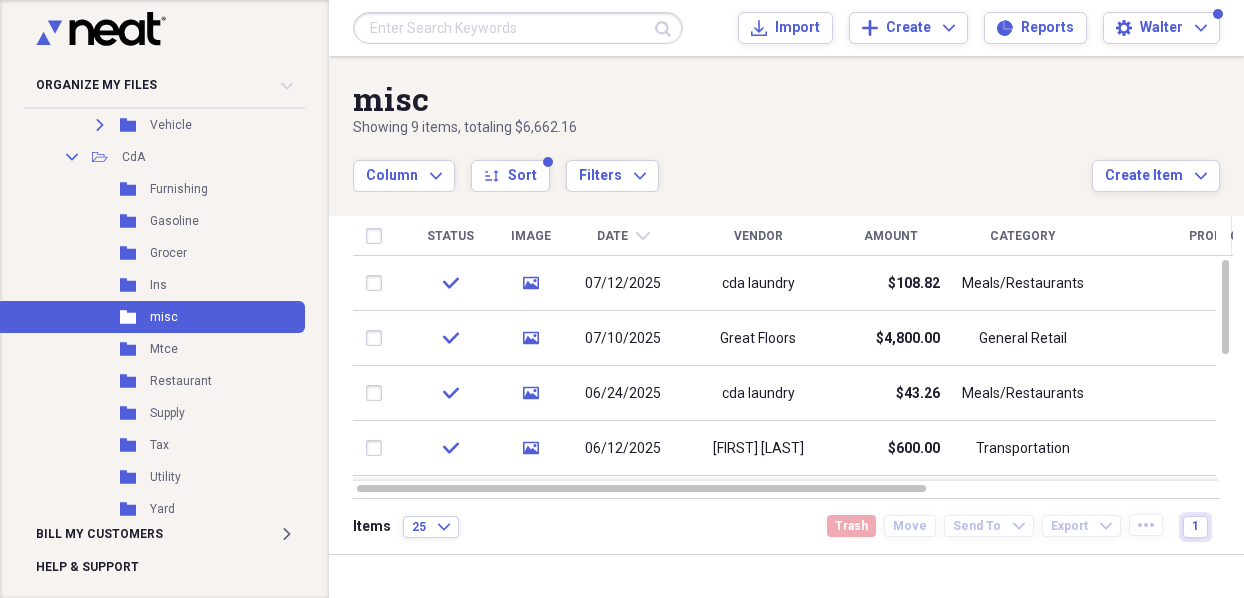 scroll, scrollTop: 623, scrollLeft: 0, axis: vertical 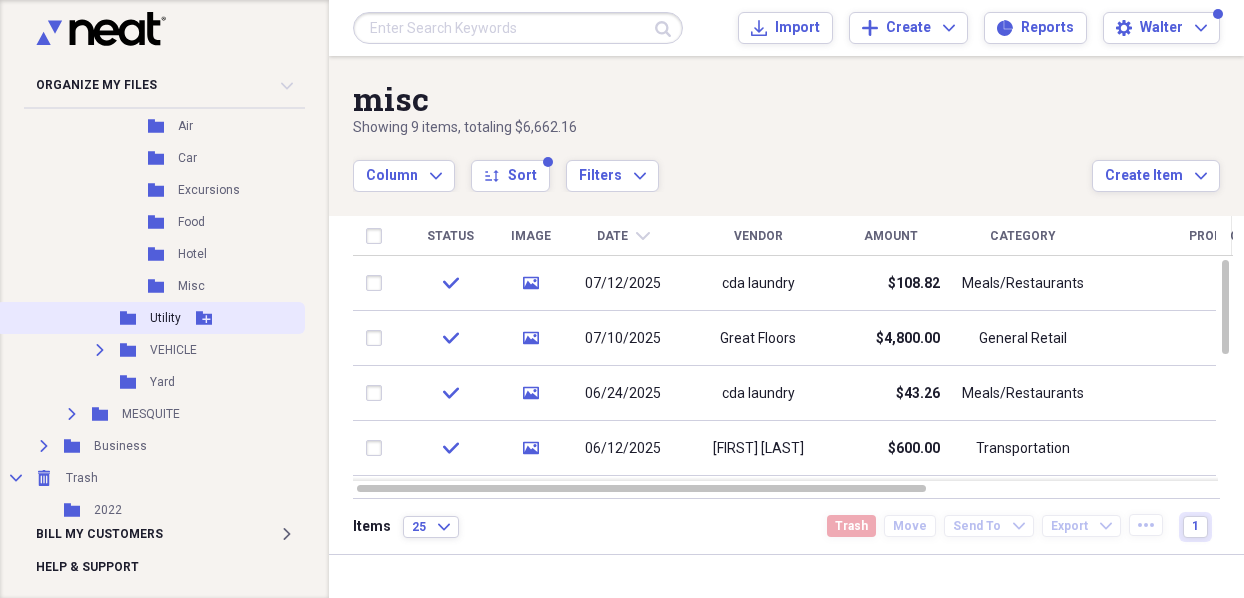 click 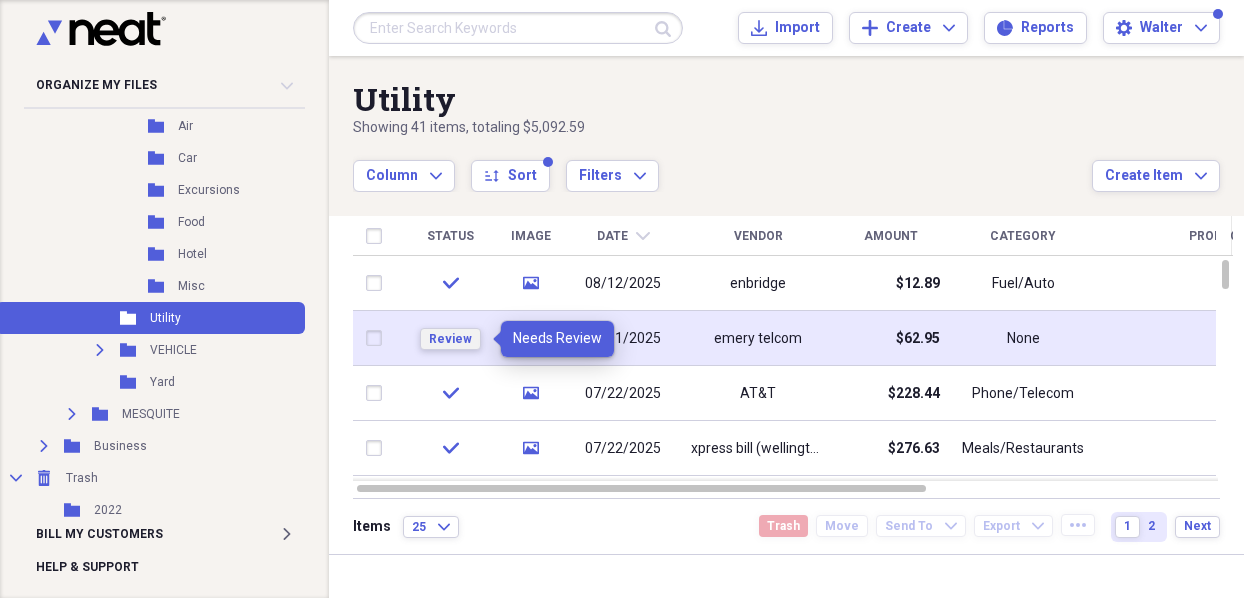 click on "Review" at bounding box center [450, 339] 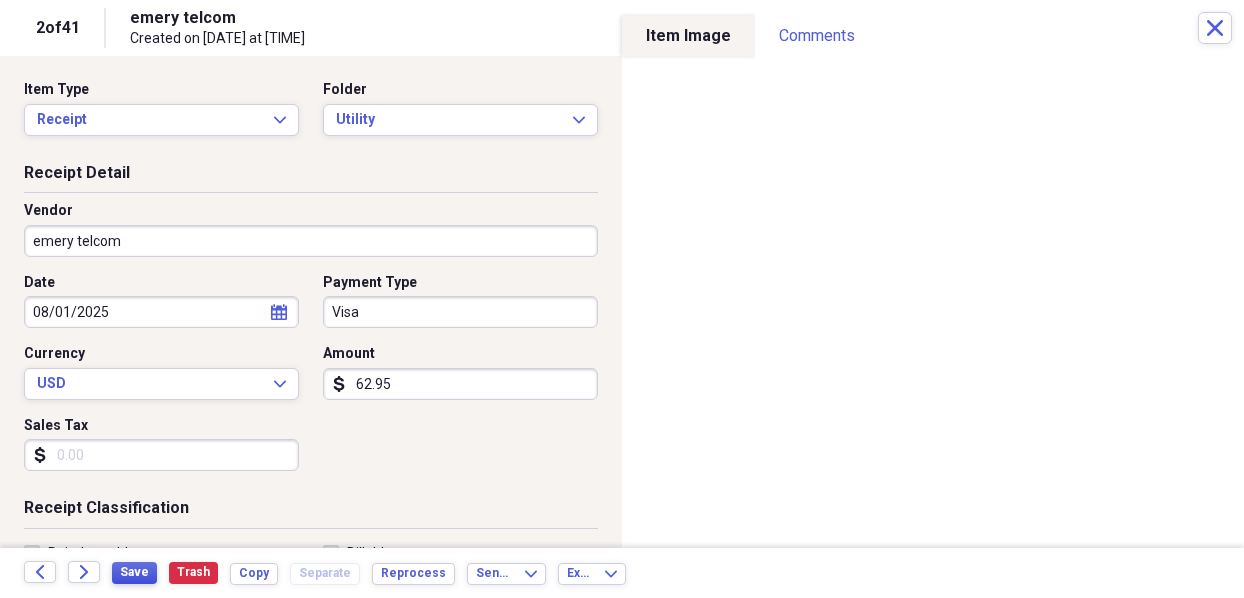 click on "Save" at bounding box center (134, 572) 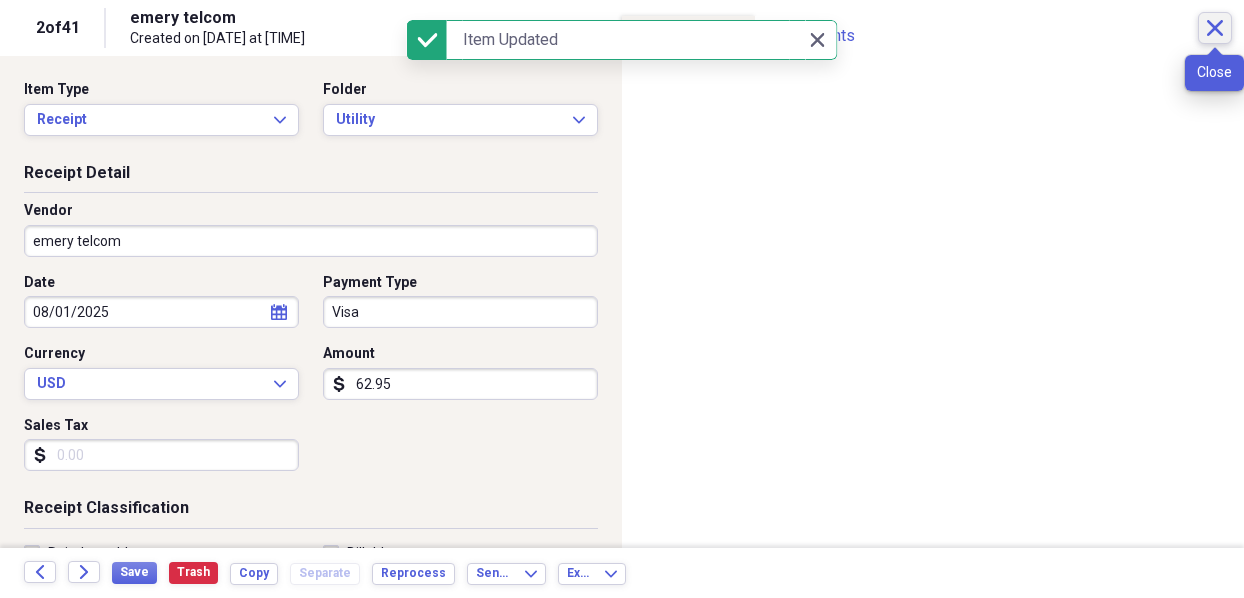 click on "Close" 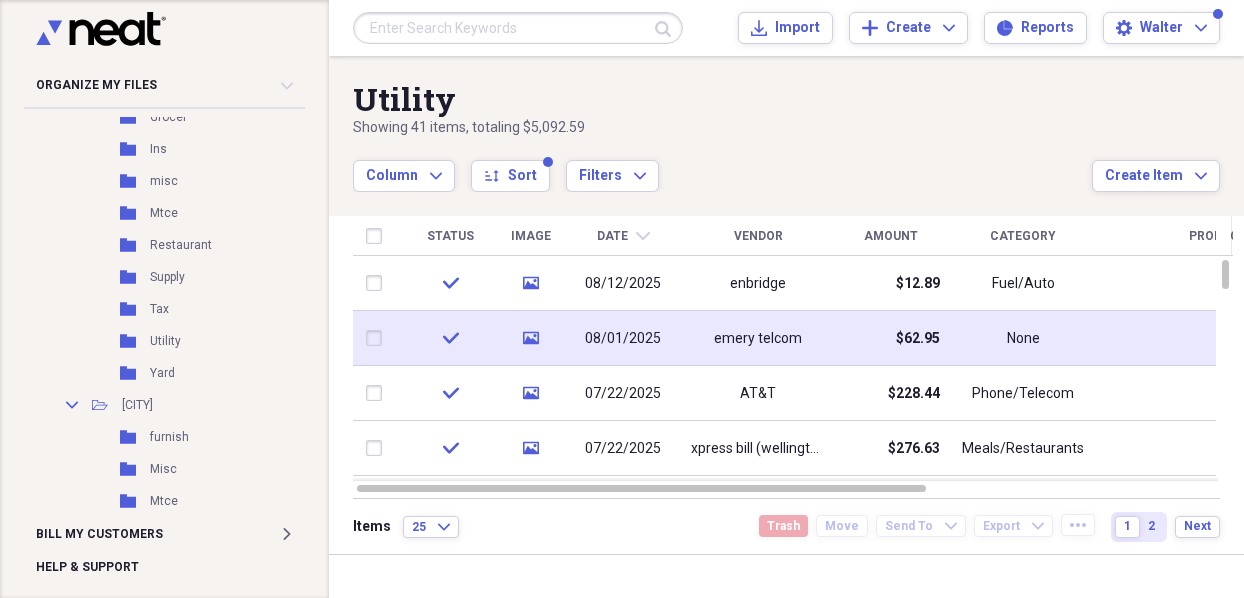 scroll, scrollTop: 727, scrollLeft: 0, axis: vertical 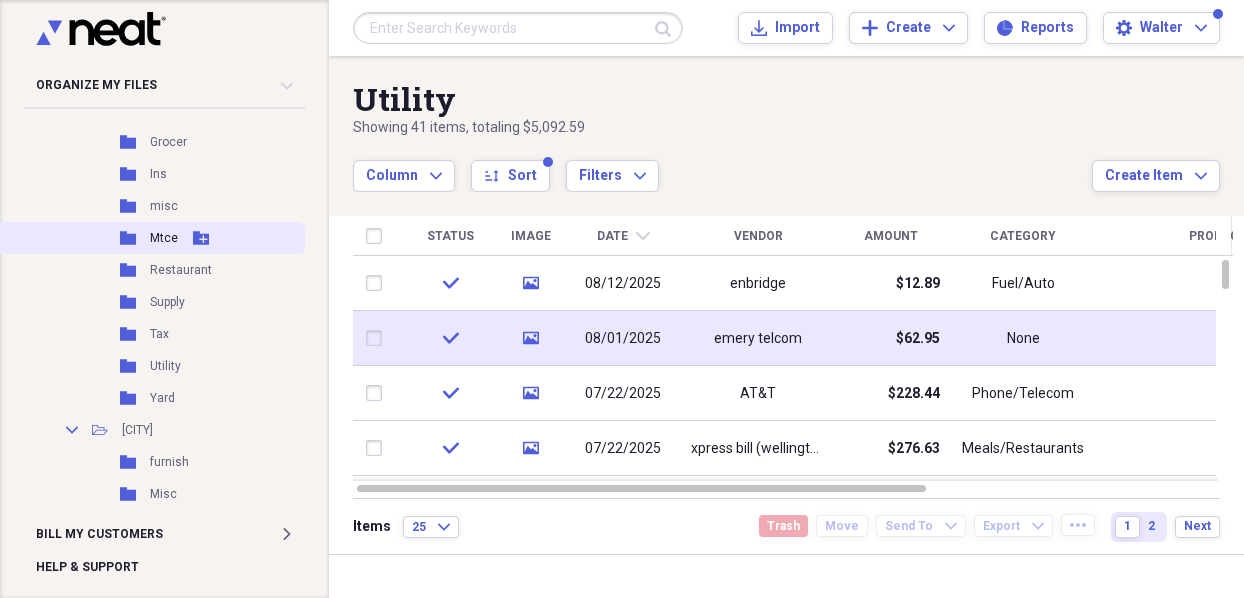 click 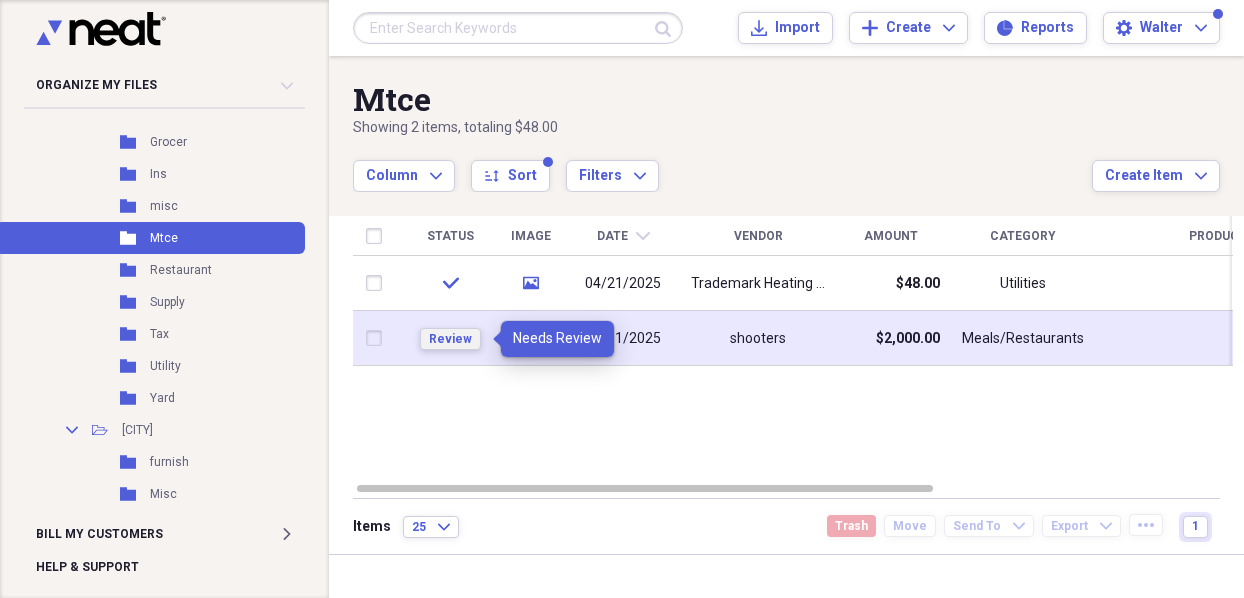 click on "Review" at bounding box center [450, 339] 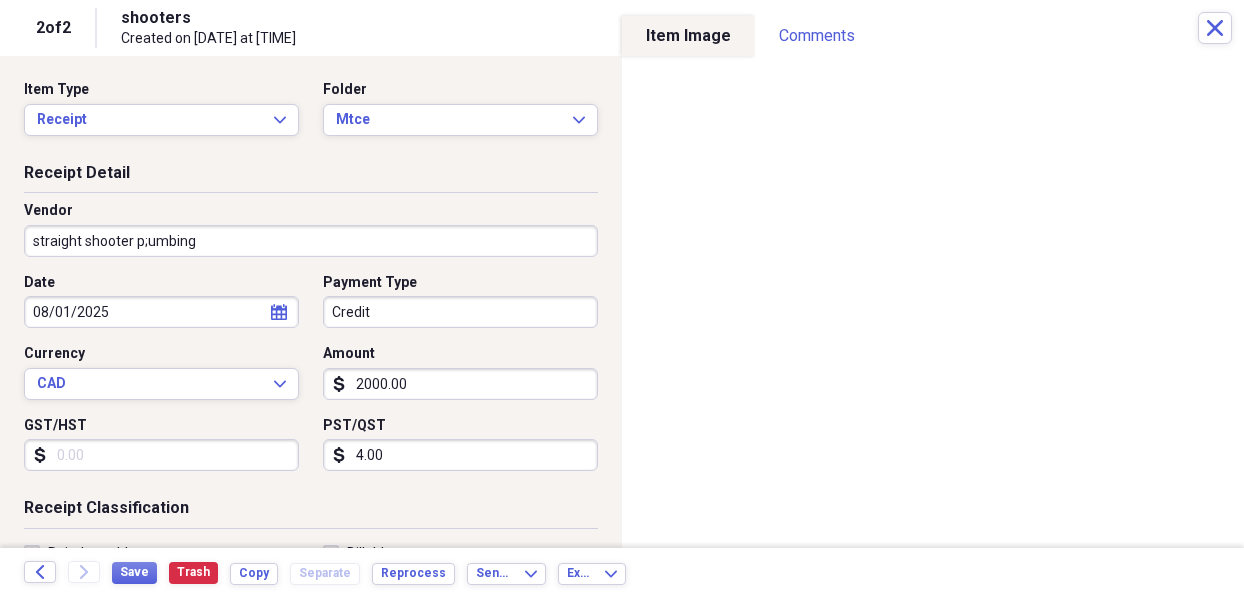 type on "straight shooter p;umbing" 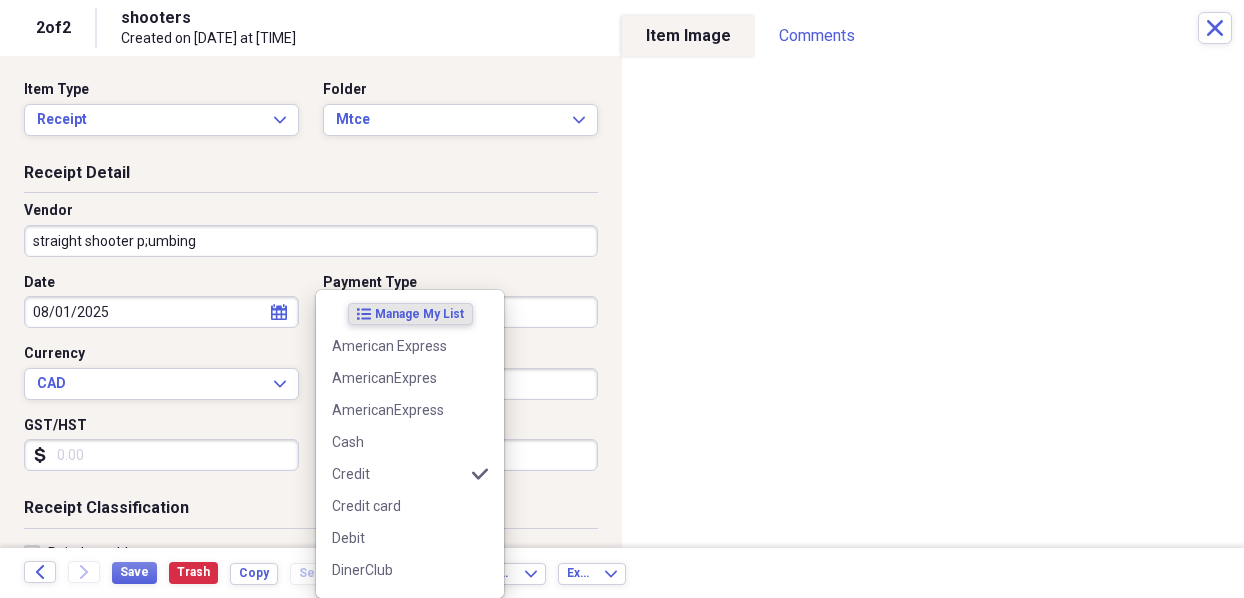 click on "Organize My Files Collapse Unfiled Needs Review Unfiled All Files Unfiled Unfiled Unfiled Saved Reports Collapse My Cabinet My Cabinet Add Folder Expand Folder [YEAR] Add Folder Expand Folder [YEAR] Add Folder Expand Folder [YEAR] Add Folder Expand Folder [YEAR] Add Folder Collapse Open Folder [YEAR] Add Folder Collapse Open Folder BUSINESS Add Folder Folder Accountant Add Folder Folder Athena Add Folder Folder Fees Add Folder Folder Insurance Add Folder Folder Misc Add Folder Expand Folder Salary Add Folder Folder Supply Add Folder Folder Utilities Add Folder Expand Folder Vehicle Add Folder Collapse Open Folder CdA Add Folder Folder Furnishing Add Folder Folder Gasoline Add Folder Folder Grocer Add Folder Folder Ins Add Folder Folder misc Add Folder Folder Mtce Add Folder Folder Restaurant Add Folder Folder Supply Add Folder Folder Tax Add Folder Folder Utility Add Folder Folder Yard Add Folder Collapse Open Folder DRAPER Add Folder Folder furnish Add Folder Folder Misc Add Folder Folder Mtce Add Folder Folder Supply" at bounding box center (622, 299) 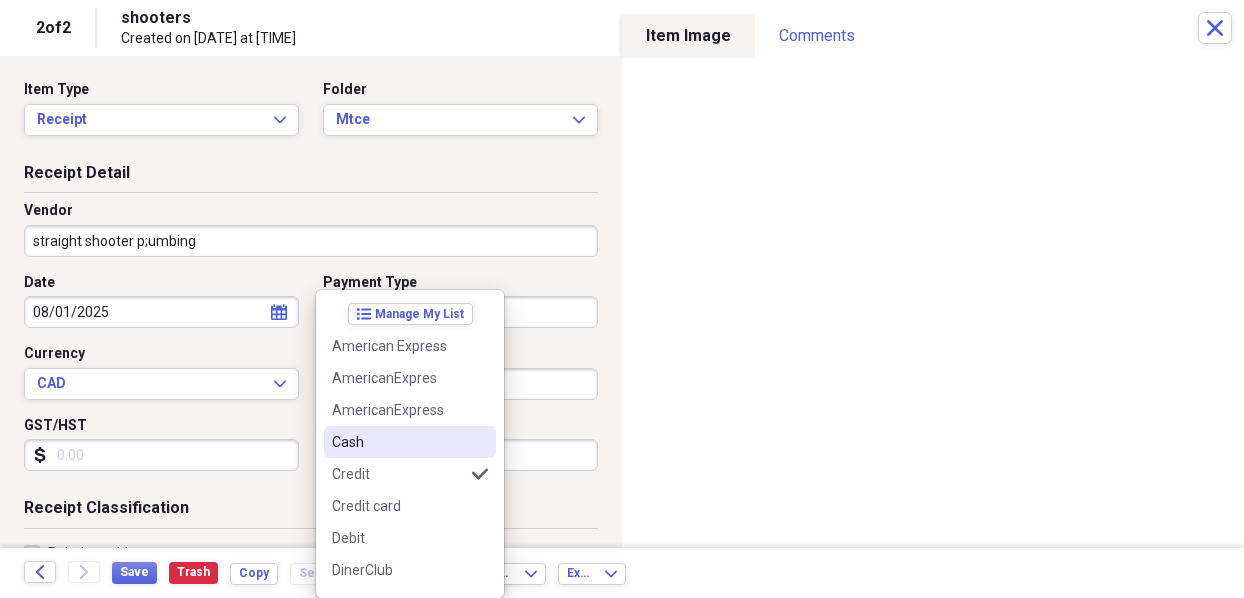 click on "Cash" at bounding box center [398, 442] 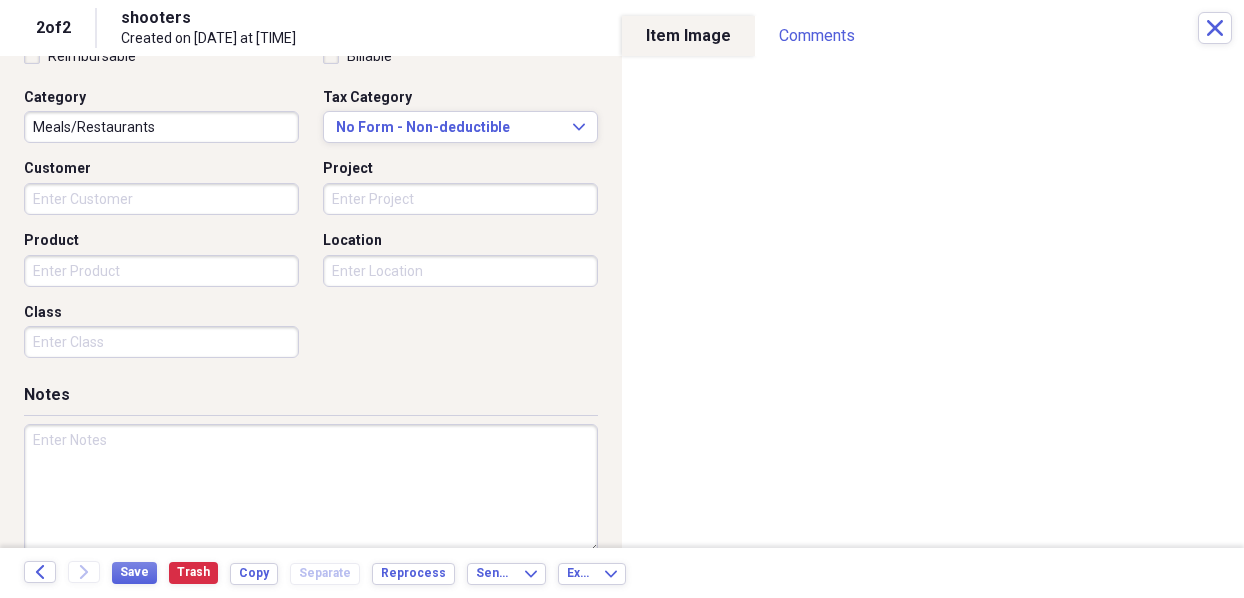 scroll, scrollTop: 500, scrollLeft: 0, axis: vertical 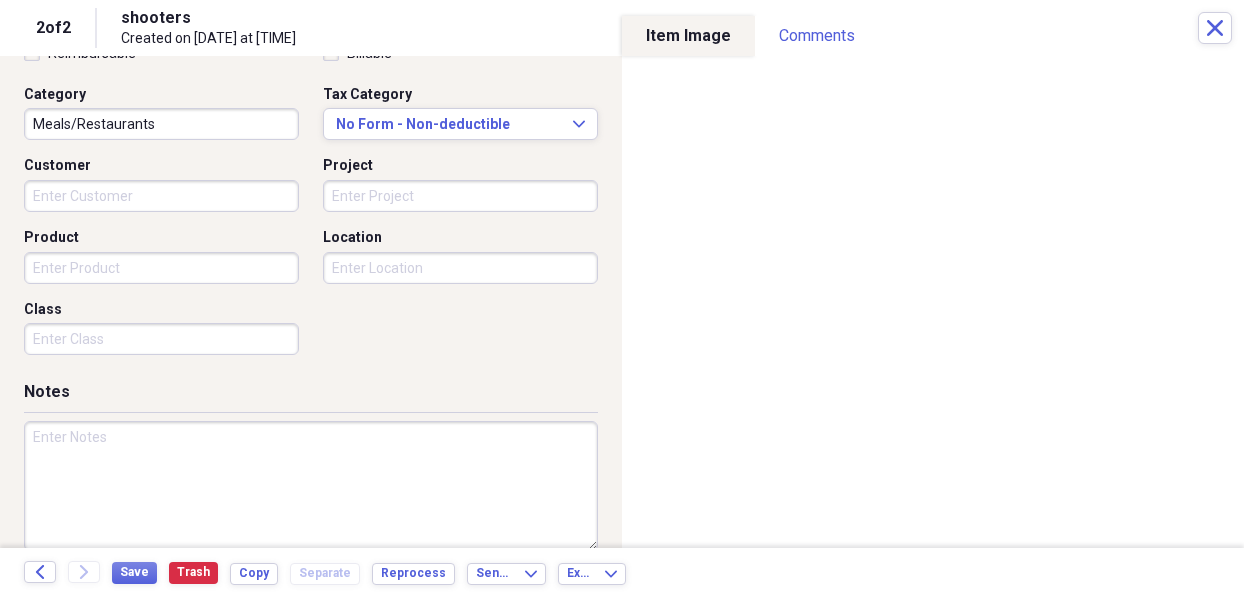 drag, startPoint x: 47, startPoint y: 440, endPoint x: 99, endPoint y: 440, distance: 52 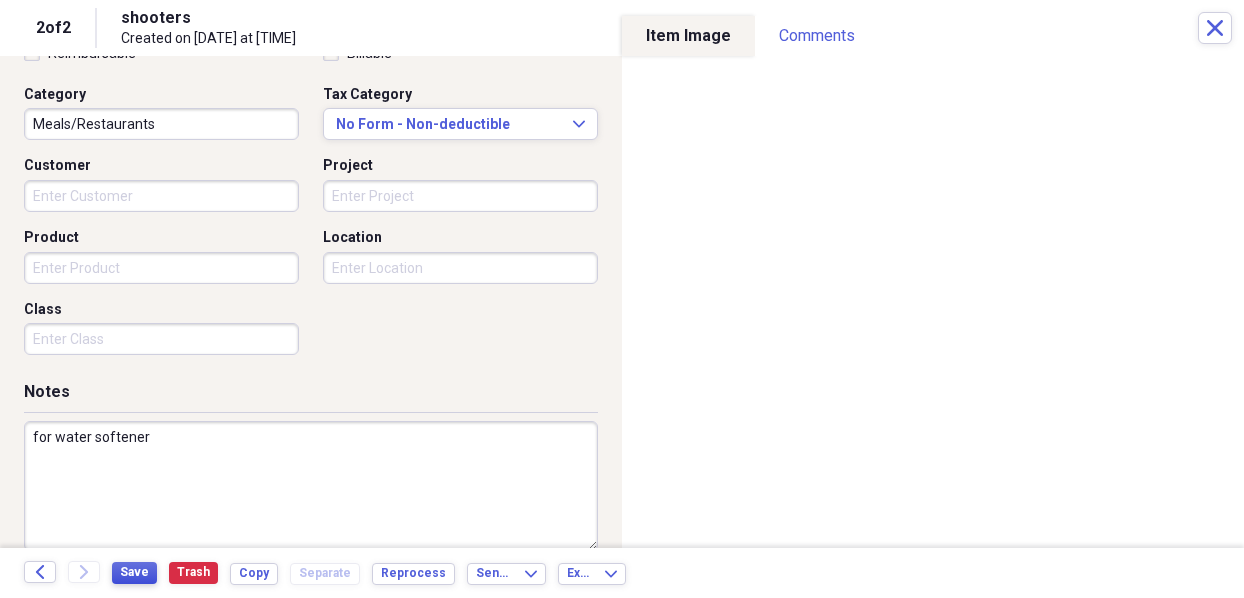 type on "for water softener" 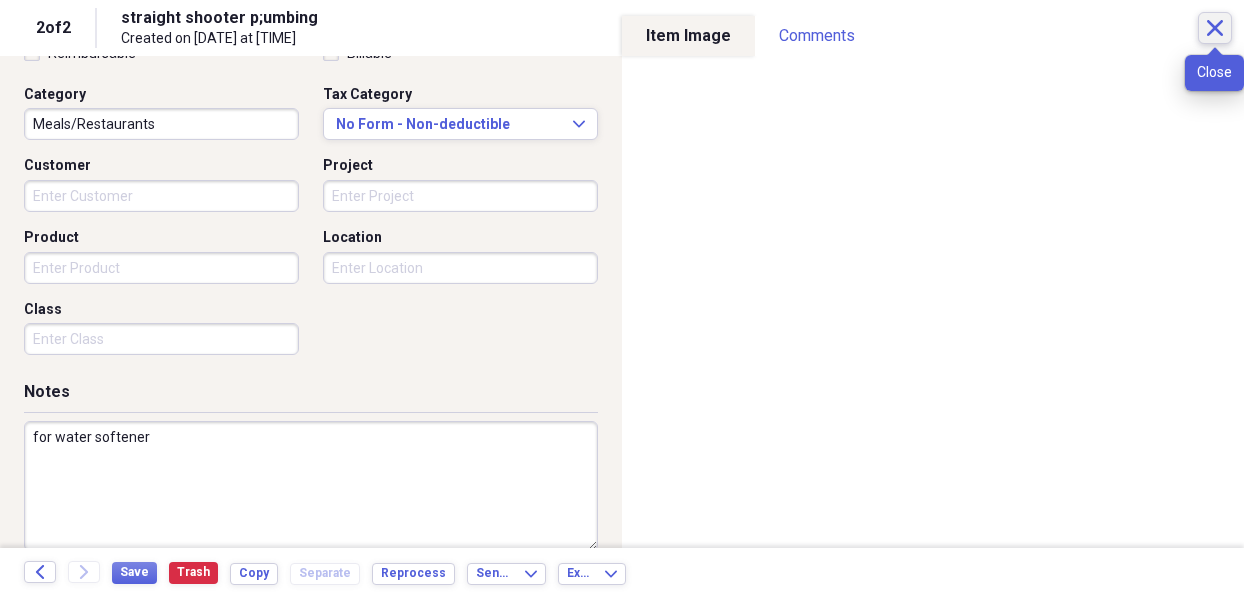 click on "Close" at bounding box center (1215, 28) 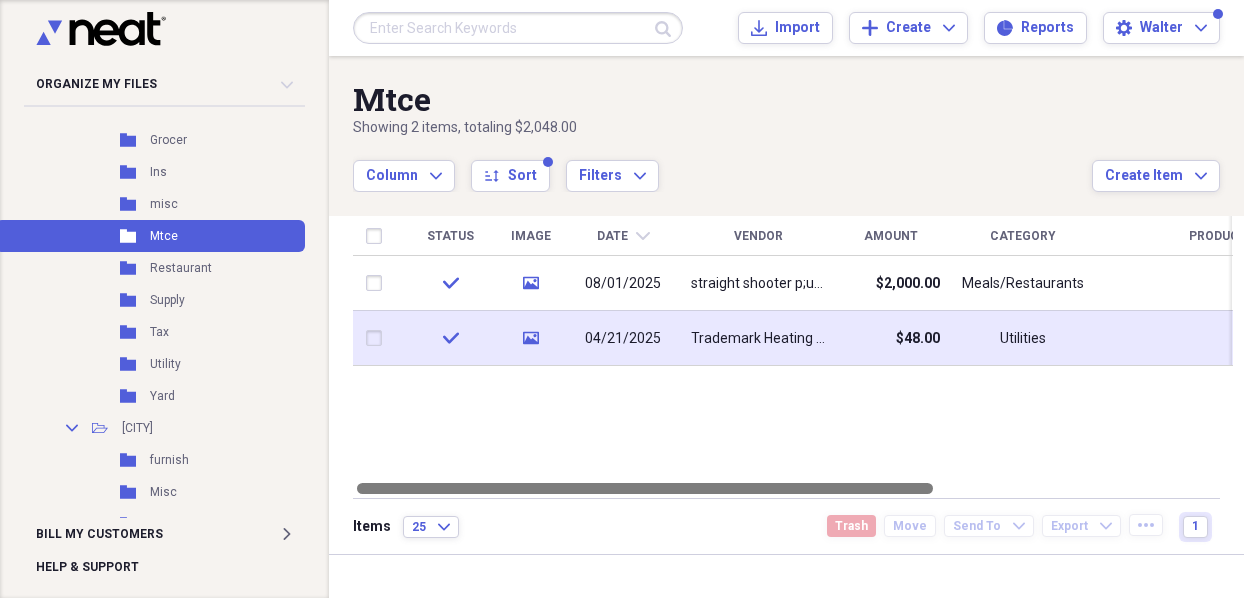 drag, startPoint x: 931, startPoint y: 487, endPoint x: 901, endPoint y: 449, distance: 48.414875 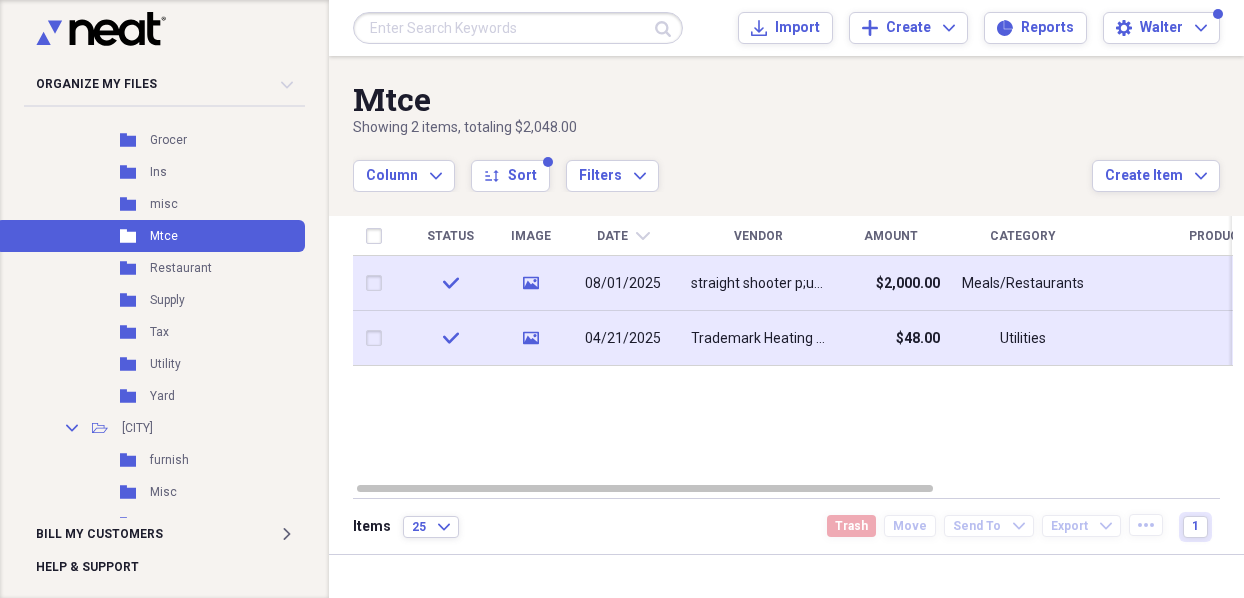 click on "straight shooter p;umbing" at bounding box center (758, 284) 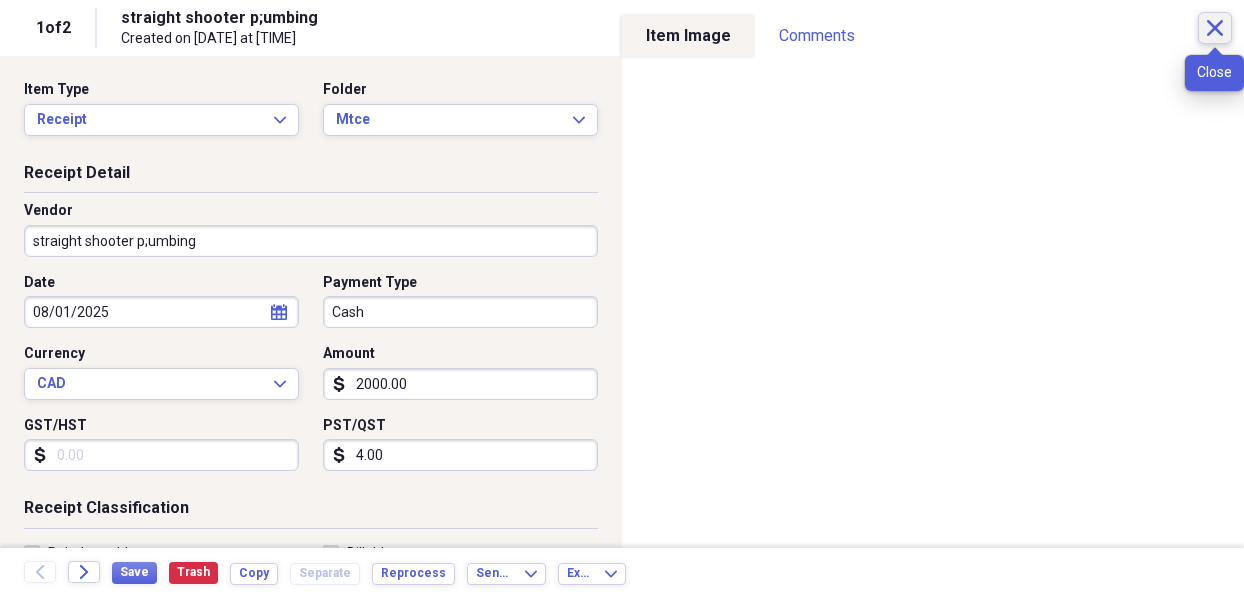 click 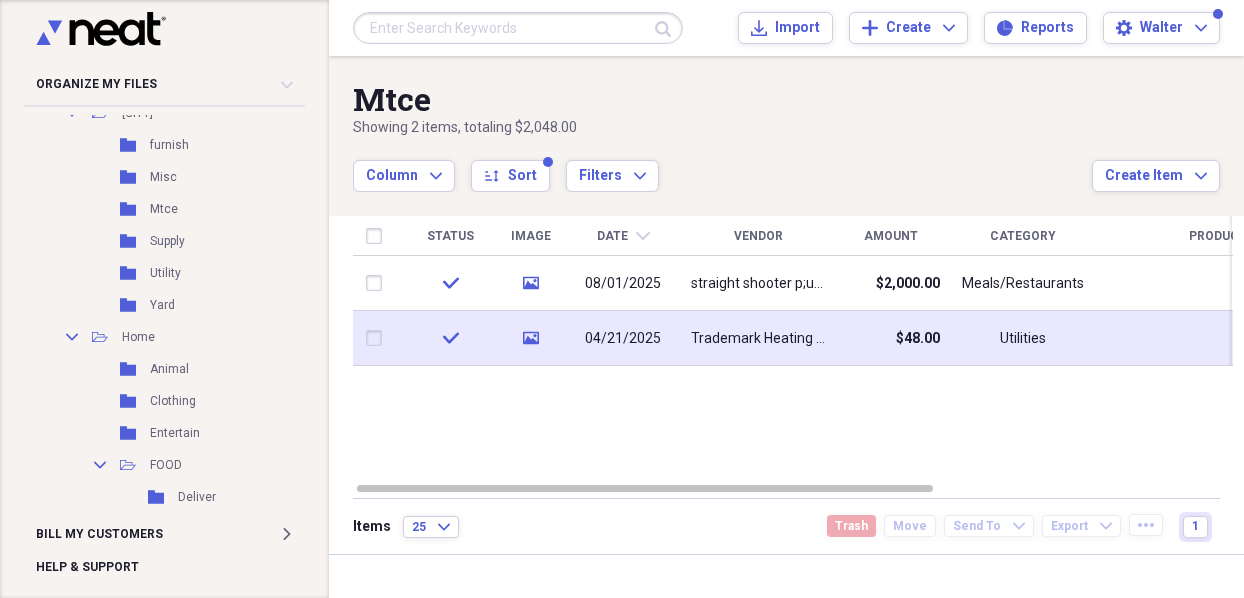 scroll, scrollTop: 1050, scrollLeft: 0, axis: vertical 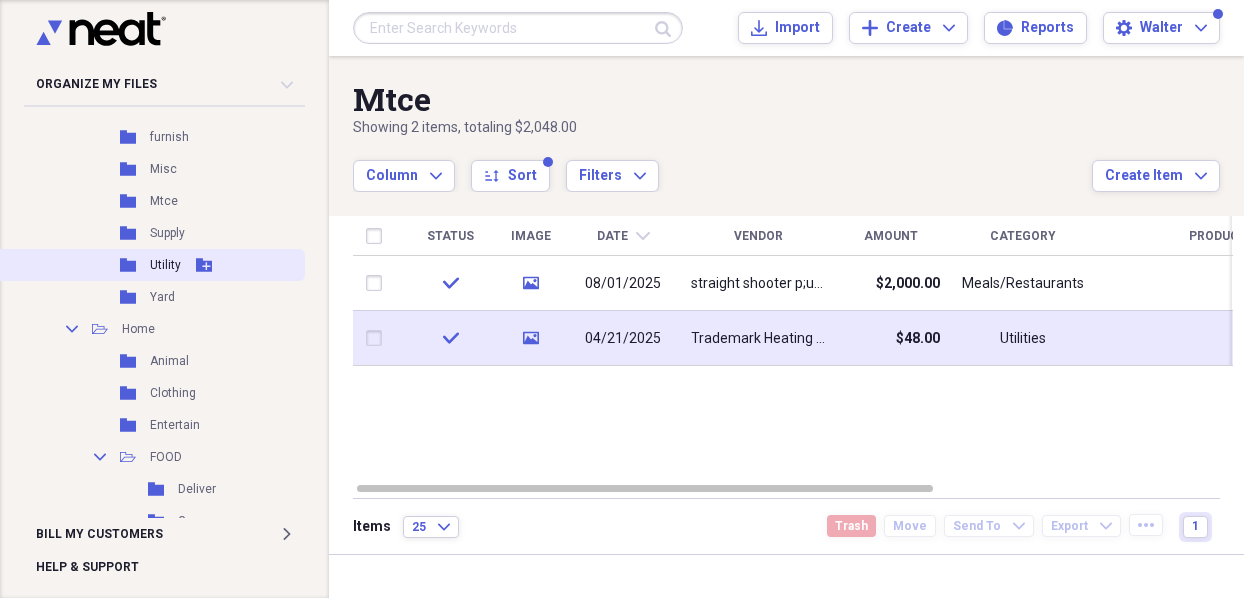 click 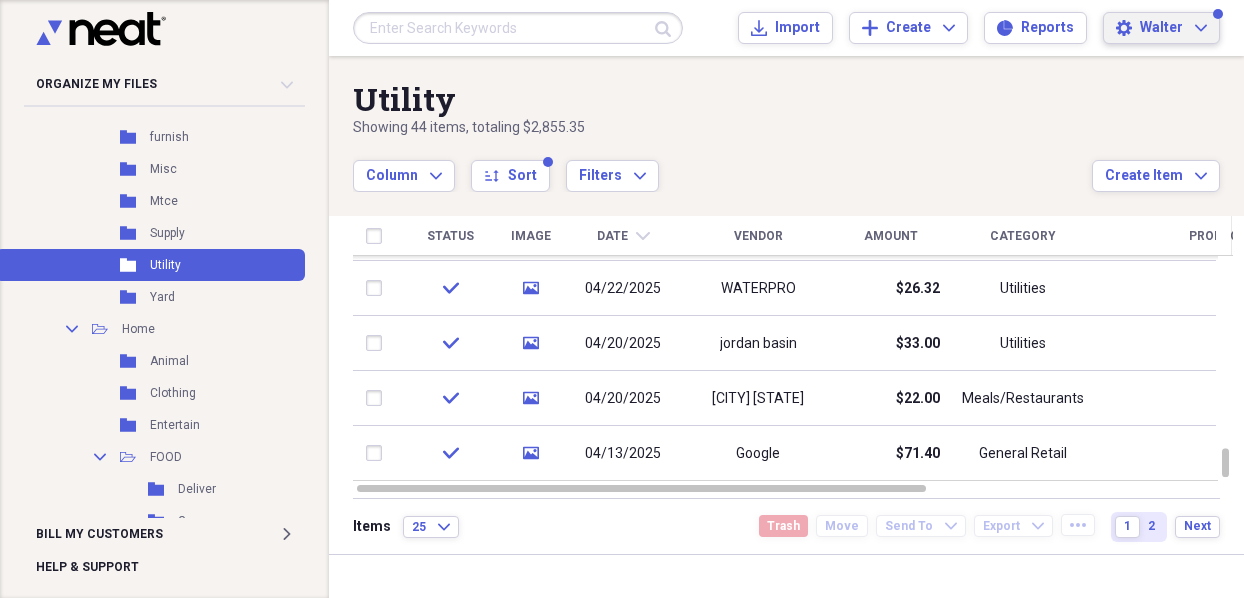 click on "Expand" 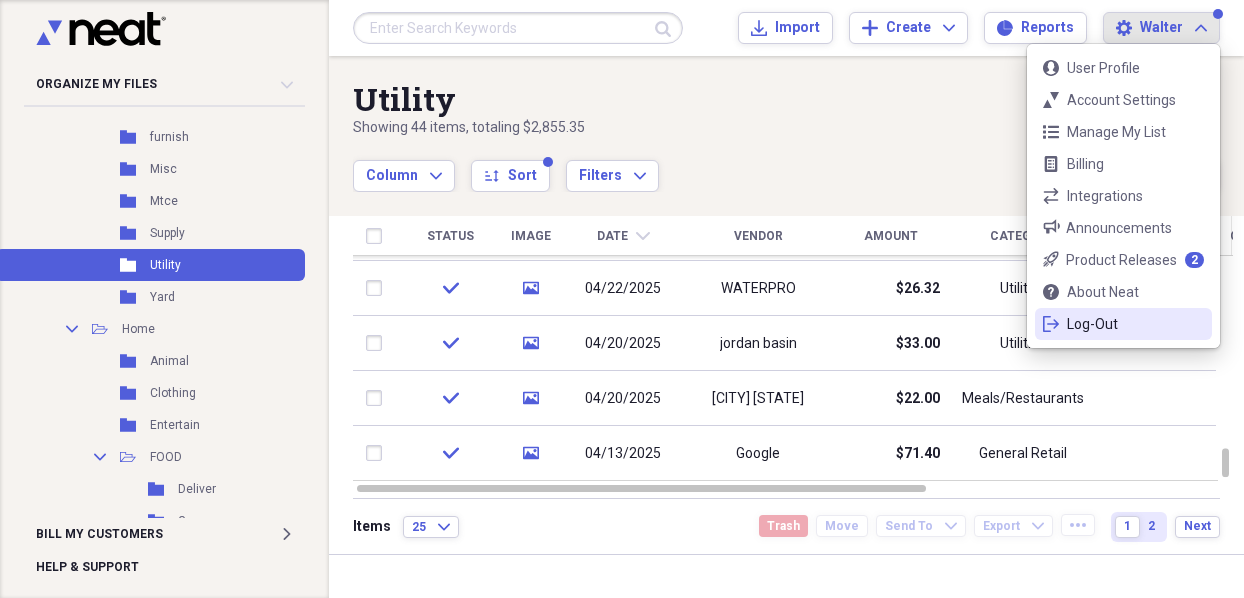 click on "Log-Out" at bounding box center (1123, 324) 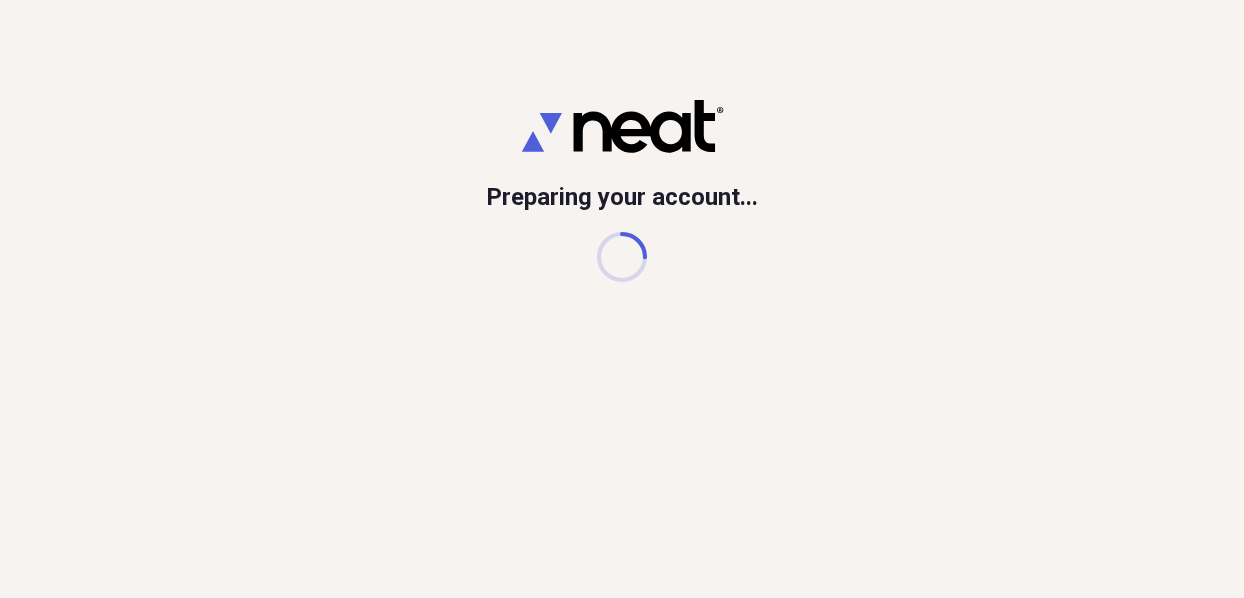 scroll, scrollTop: 0, scrollLeft: 0, axis: both 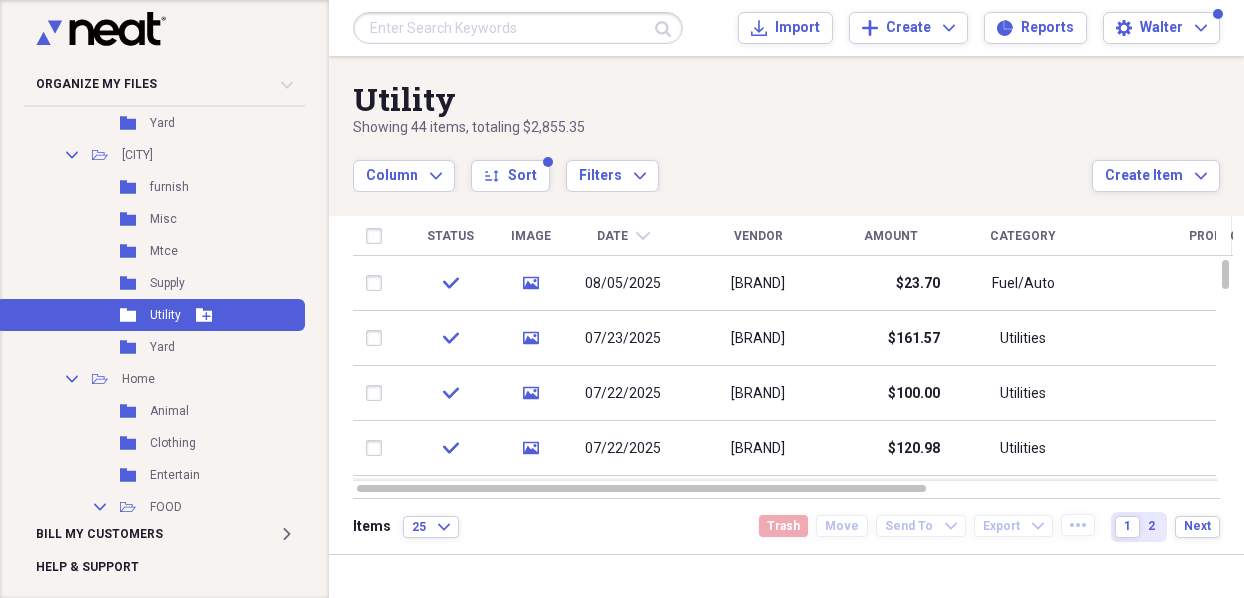 click on "Folder Utility Add Folder" at bounding box center [150, 315] 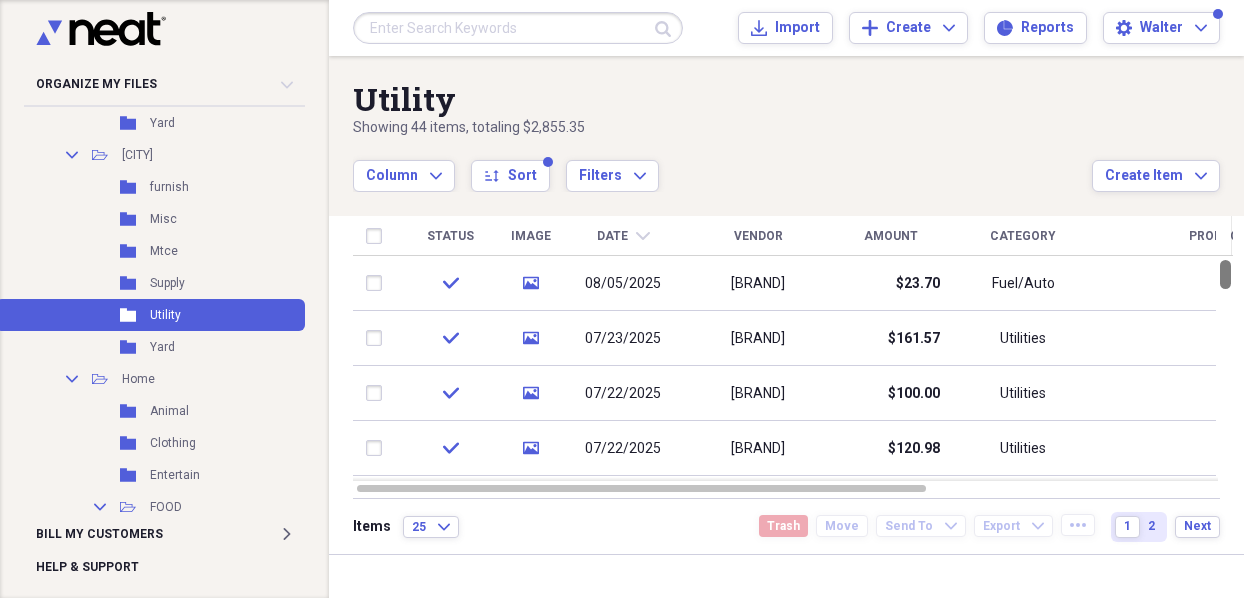 drag, startPoint x: 1232, startPoint y: 451, endPoint x: 1229, endPoint y: 249, distance: 202.02228 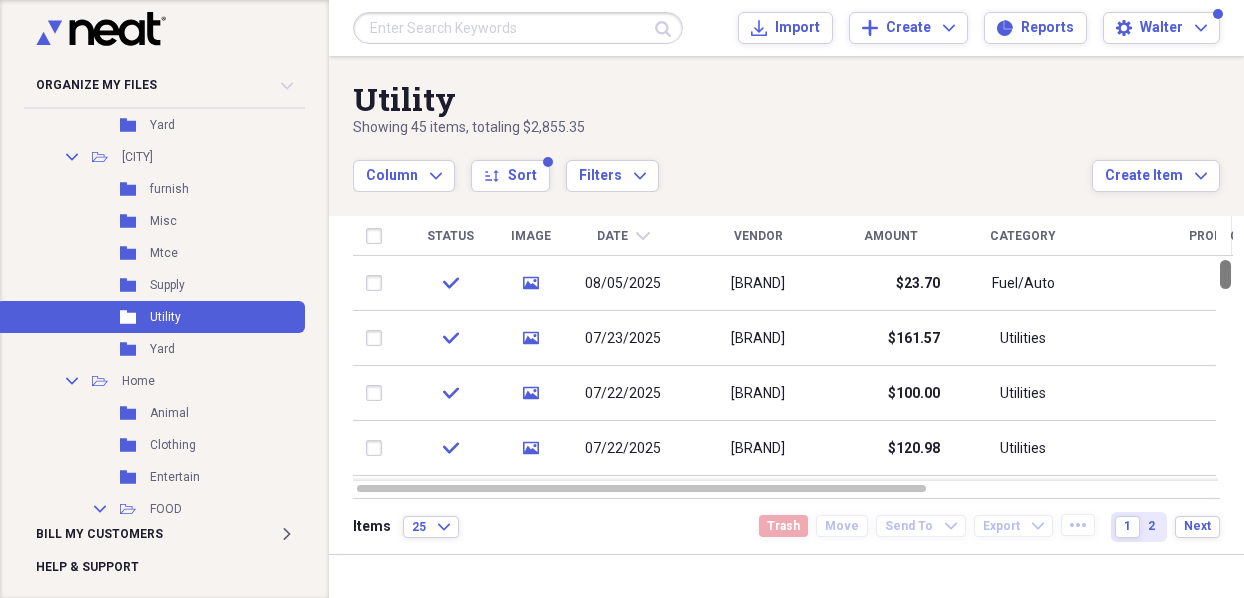 drag, startPoint x: 1236, startPoint y: 462, endPoint x: 1259, endPoint y: 251, distance: 212.24985 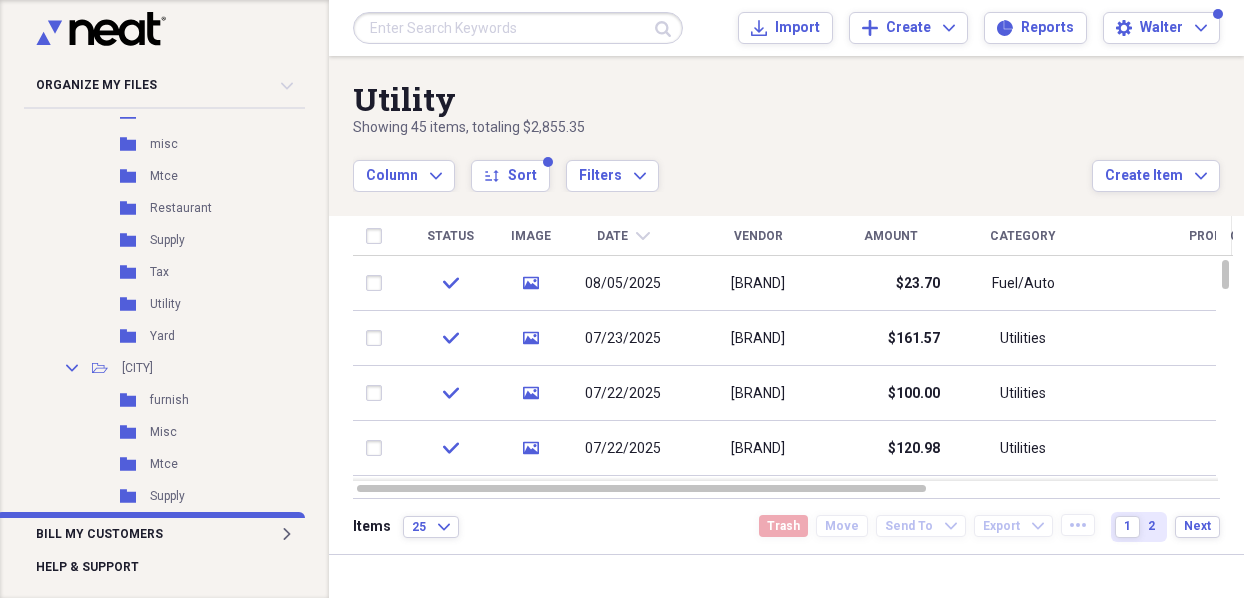 scroll, scrollTop: 781, scrollLeft: 0, axis: vertical 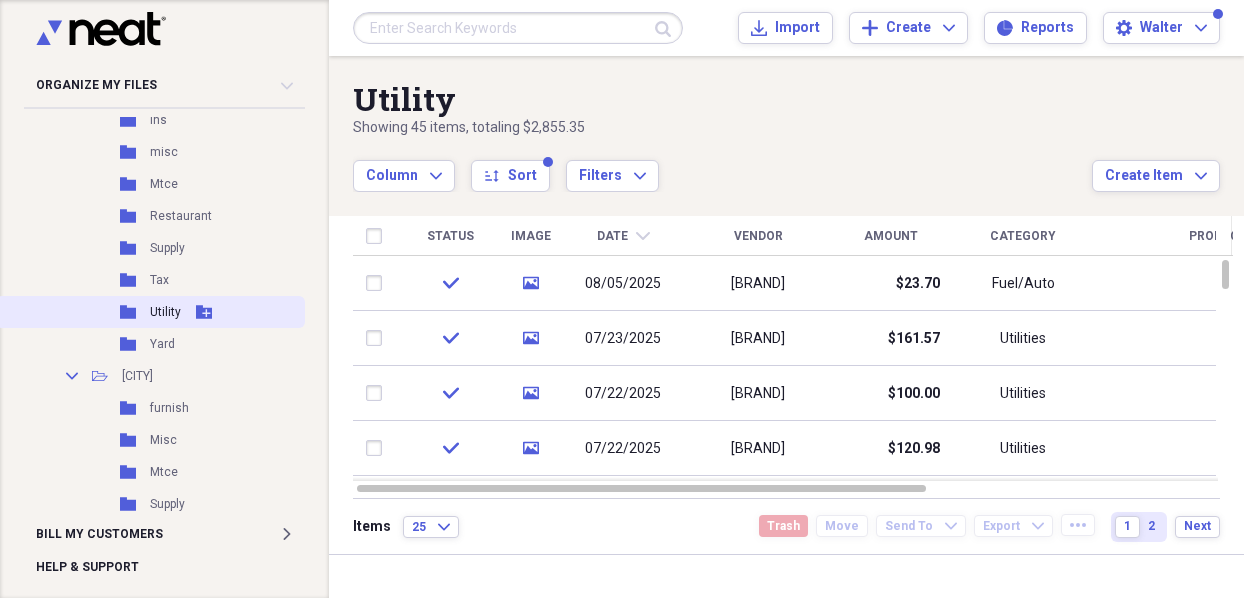 click 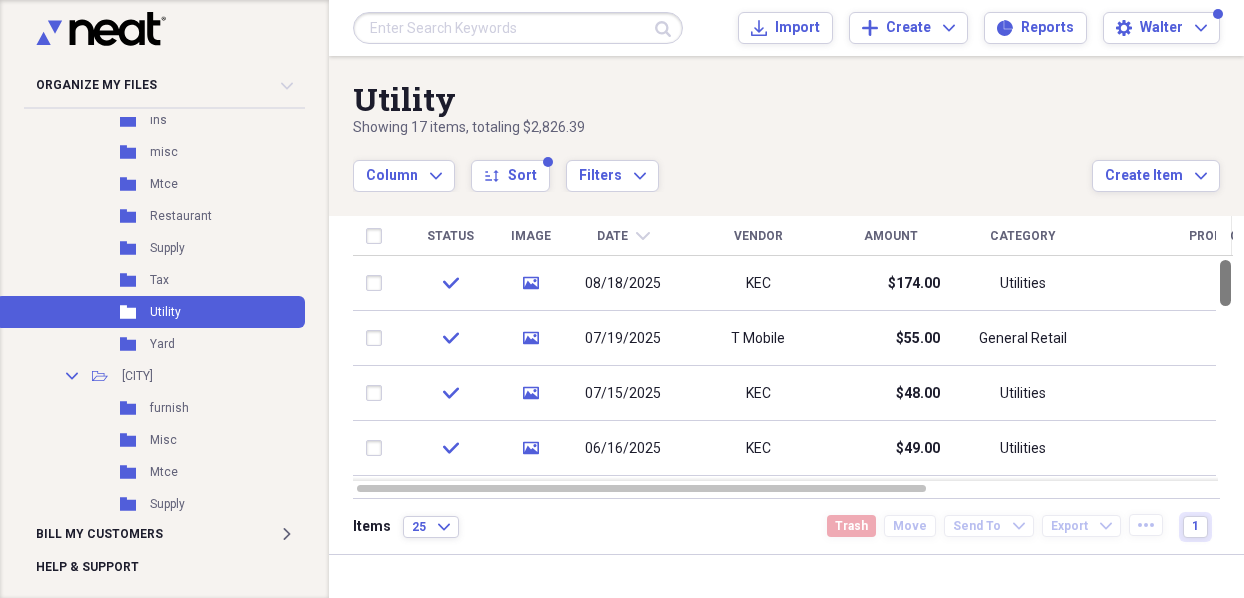 drag, startPoint x: 1239, startPoint y: 289, endPoint x: 1206, endPoint y: 236, distance: 62.433964 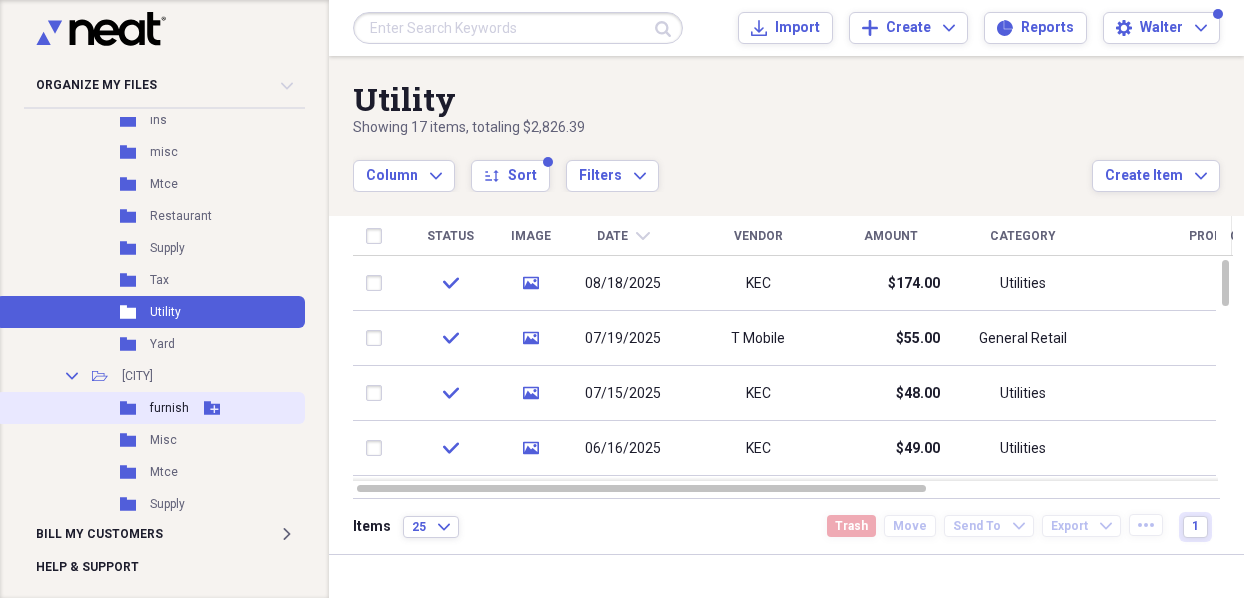scroll, scrollTop: 881, scrollLeft: 0, axis: vertical 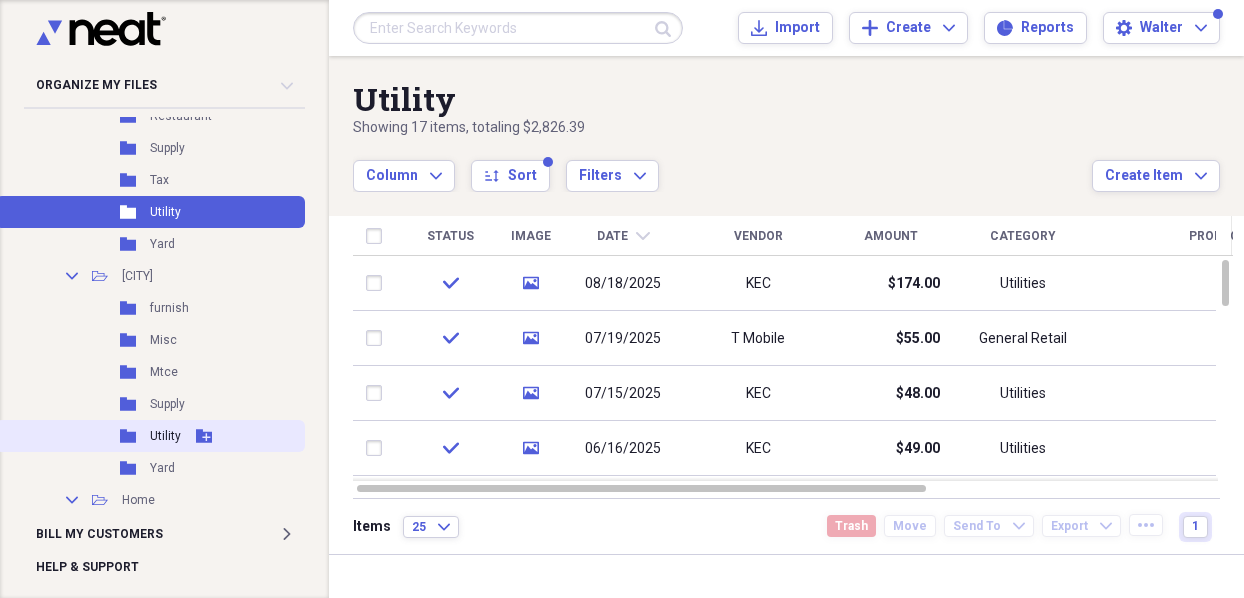 click on "Utility" at bounding box center [165, 436] 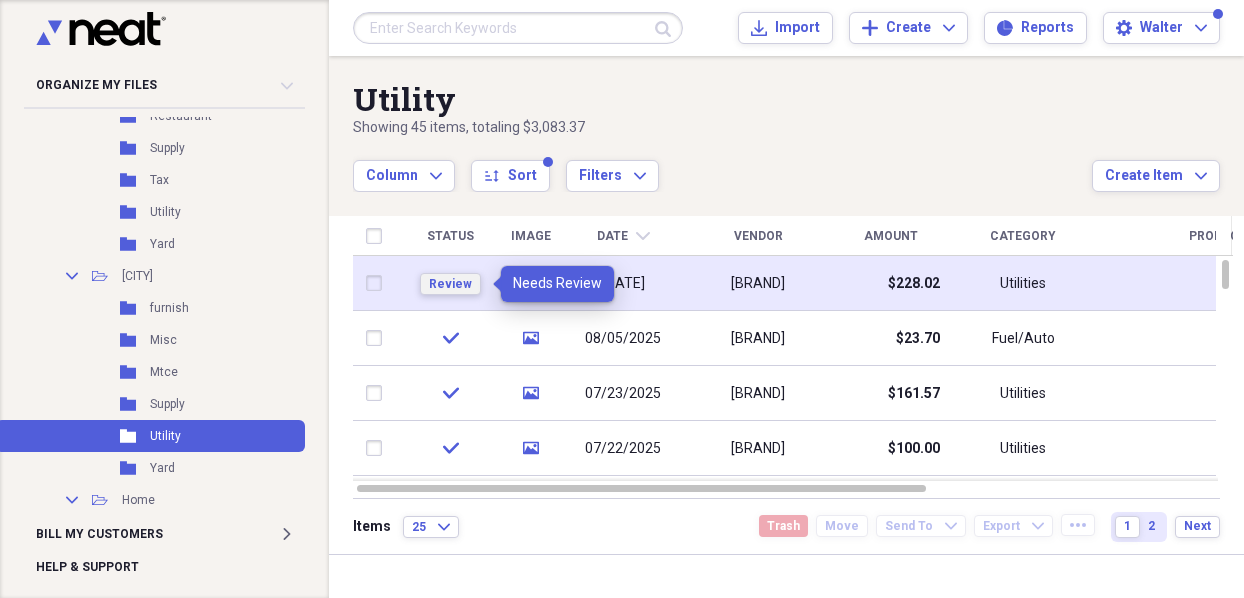 click on "Review" at bounding box center (450, 284) 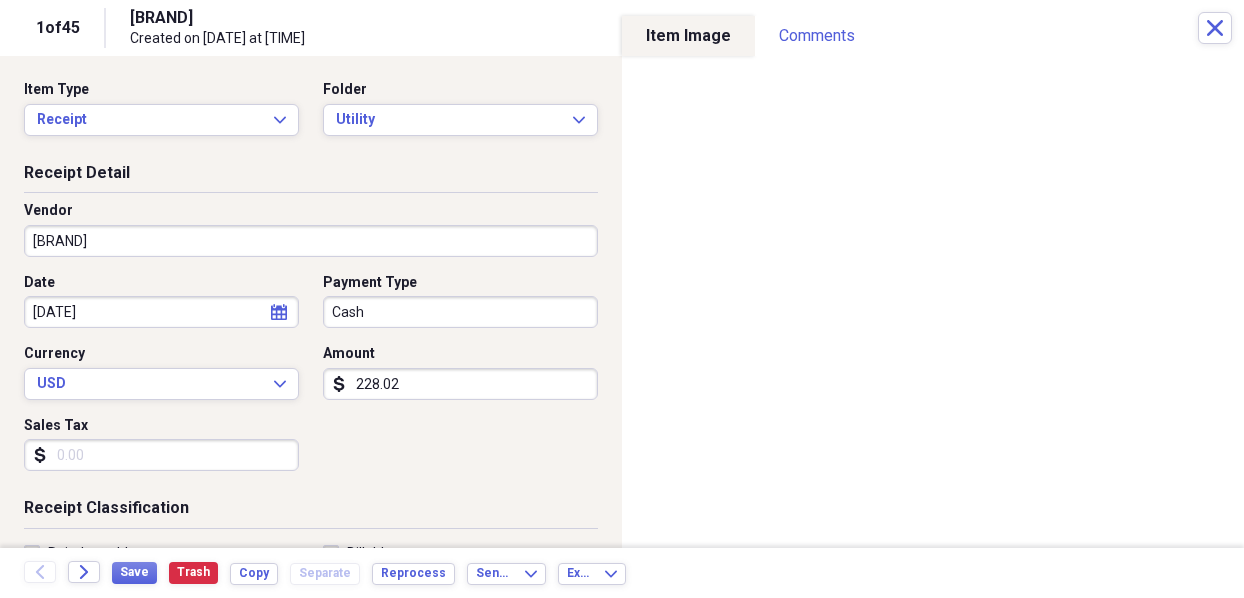 click on "Organize My Files Collapse Unfiled Needs Review Unfiled All Files Unfiled Unfiled Unfiled Saved Reports Collapse My Cabinet My Cabinet Add Folder Expand Folder [YEAR] Add Folder Expand Folder [YEAR] Add Folder Expand Folder [YEAR] Add Folder Expand Folder [YEAR] Add Folder Collapse Open Folder [YEAR] Add Folder Collapse Open Folder BUSINESS Add Folder Folder Accountant Add Folder Folder Athena Add Folder Folder Fees Add Folder Folder Insurance Add Folder Folder Misc Add Folder Expand Folder Salary Add Folder Folder Supply Add Folder Folder Utilities Add Folder Expand Folder Vehicle Add Folder Collapse Open Folder CdA Add Folder Folder Furnishing Add Folder Folder Gasoline Add Folder Folder Grocer Add Folder Folder Ins Add Folder Folder misc Add Folder Folder Mtce Add Folder Folder Restaurant Add Folder Folder Supply Add Folder Folder Tax Add Folder Folder Utility Add Folder Folder Yard Add Folder Collapse Open Folder DRAPER Add Folder Folder furnish Add Folder Folder Misc Add Folder Folder Mtce Add Folder Folder Supply" at bounding box center [622, 299] 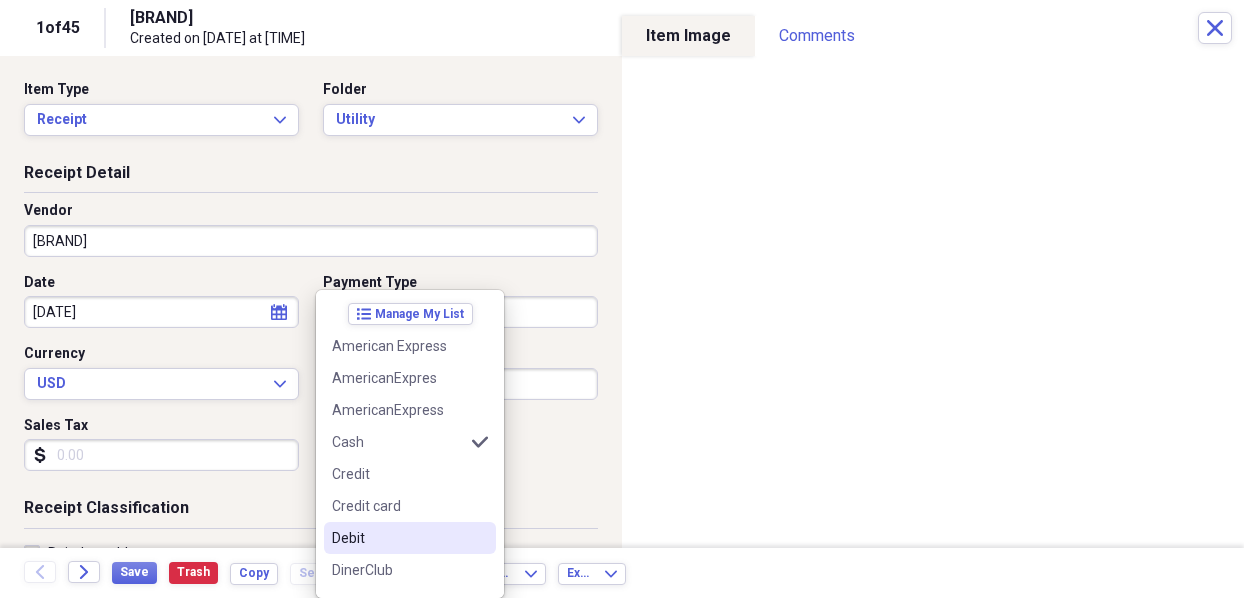 click on "Debit" at bounding box center (398, 538) 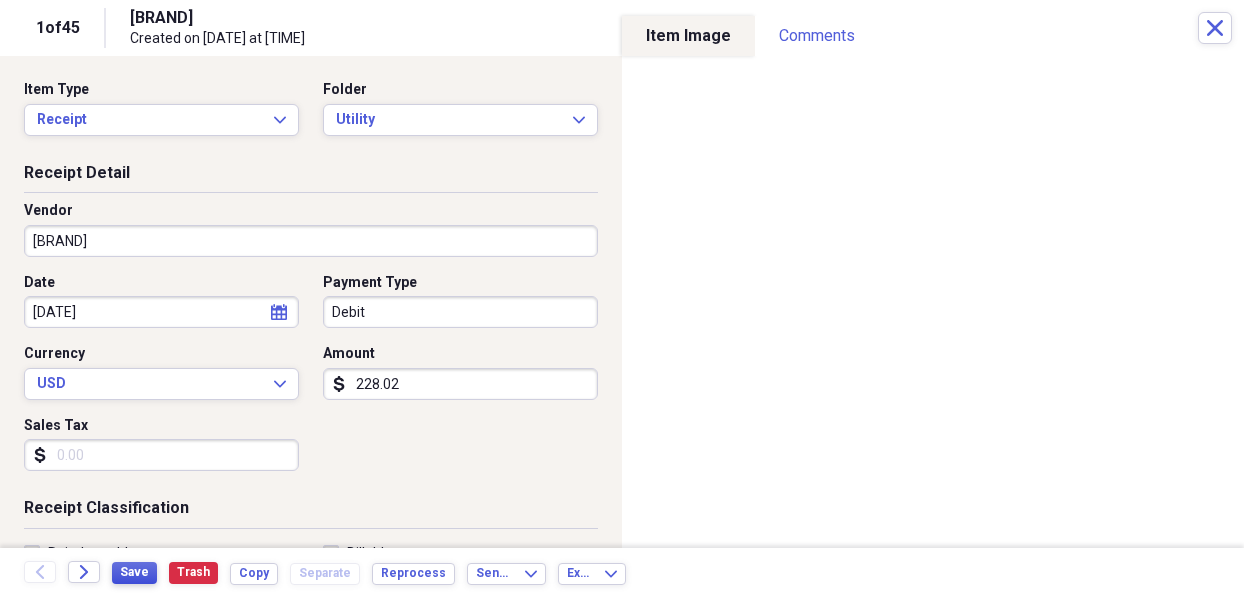 click on "Save" at bounding box center [134, 572] 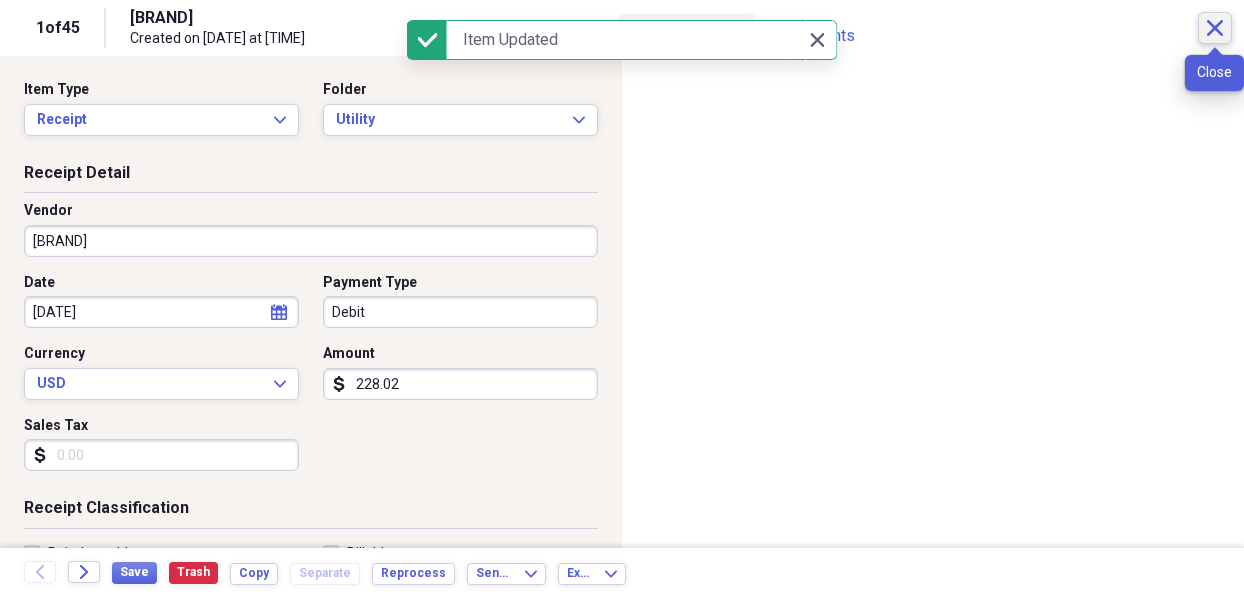 click on "Close" 